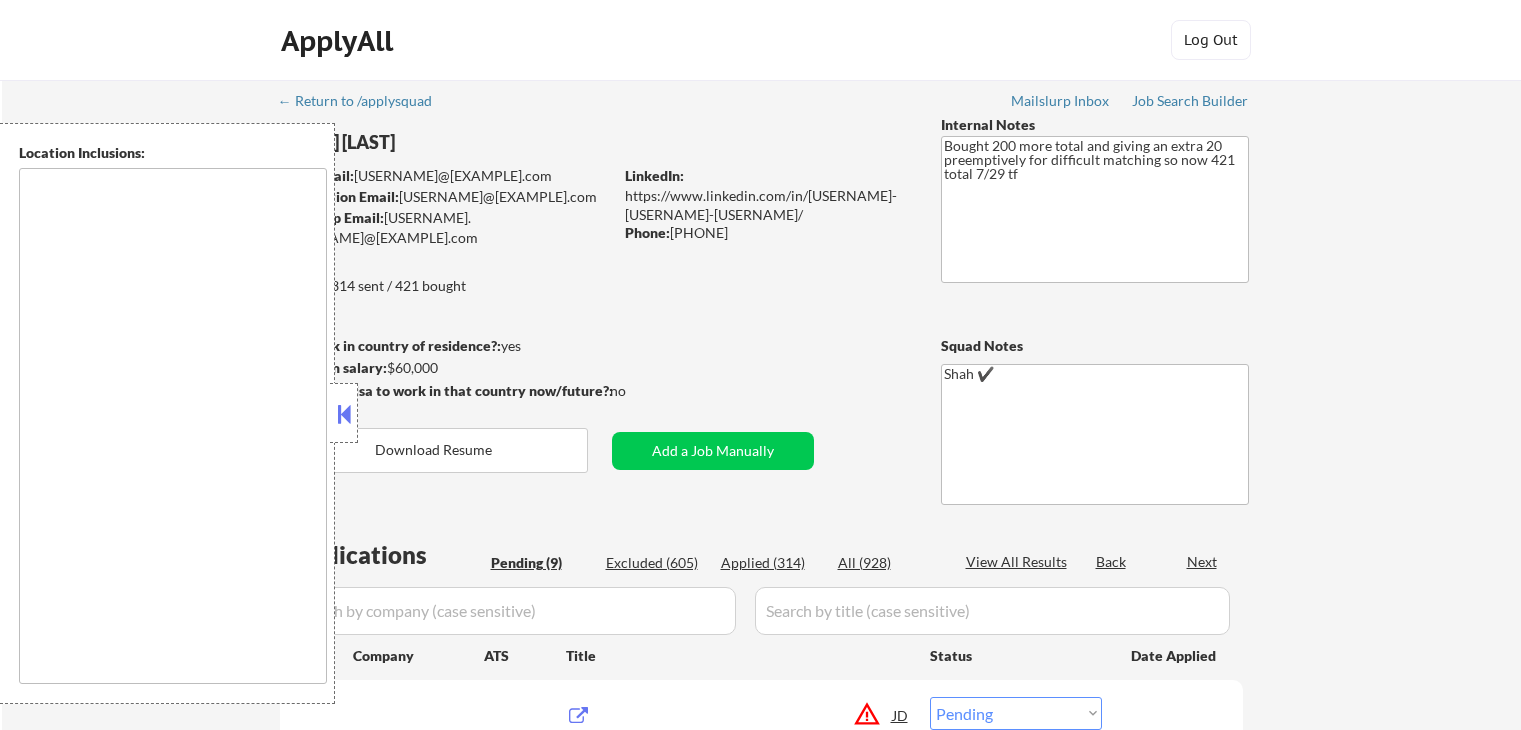 select on ""pending"" 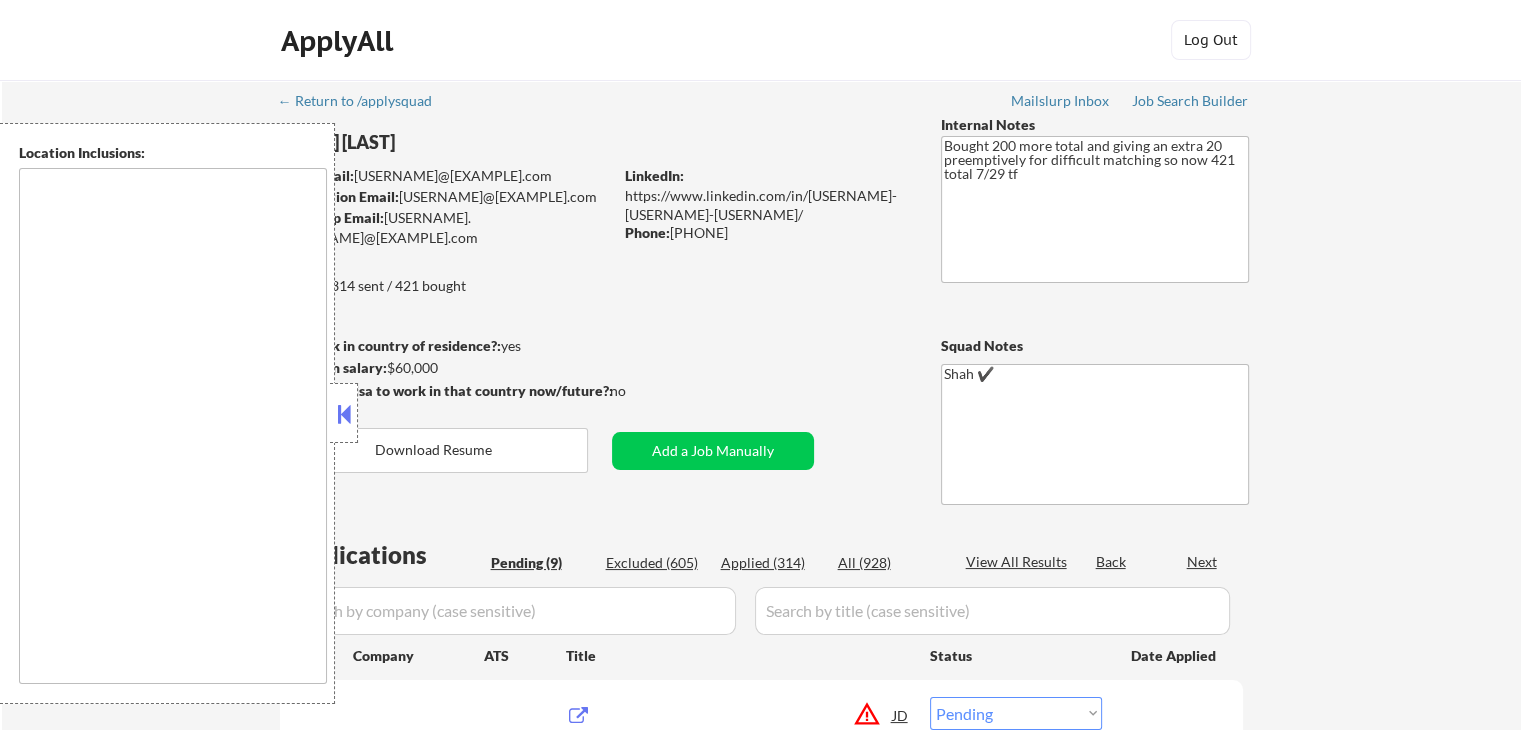 type on "[SAN_FRANCISCO], [STATE]   [DALY_CITY], [STATE]   [SOUTH_SAN_FRANCISCO], [STATE]   [BRISBANE], [STATE]   [COLMA], [STATE]   [PACIFICA], [STATE]   [SAN_BRUNO], [STATE]   [MILLBRAE], [STATE]   [BURLINGAME], [STATE]   [SAN_MATEO], [STATE]   [FOSTER_CITY], [STATE]   [BELMONT], [STATE]   [REDWOOD_CITY], [STATE]   [SAN_CARLOS], [STATE]   [MENLO_PARK], [STATE]   [EAST_PALO_ALTO], [STATE]   [PALO_ALTO], [STATE]   [MOUNTAIN_VIEW], [STATE]   [LOS_ALTOS], [STATE]   [LOS_ALTOS_HILLS], [STATE]   [CUPERTINO], [STATE]   [SUNNYVALE], [STATE]   [SANTA_CLARA], [STATE]   [FREMONT], [STATE]   [UNION_CITY], [STATE]   [HAYWARD], [STATE]   [SAN_LEANDRO], [STATE]   [ALAMEDA], [STATE]   [OAKLAND], [STATE]   [BERKELEY], [STATE]   [ALBANY], [STATE]   [EL_CERRITO], [STATE]   [RICHMOND], [STATE]   [SAN_RAFAEL], [STATE]   [LARKSPUR], [STATE]   [CORTE_MADERA], [STATE]   [TIBURON], [STATE]   [SAUSALITO], [STATE]   [MILL_VALLEY], [STATE]   [NOVATO], [STATE]   [WALNUT_CREEK], [STATE]   [CONCORD], [STATE]   [PLEASANT_HILL], [STATE]   [LAFAYETTE], [STATE]   [ORINDA], [STATE]   [MORAGA], [STATE]   [DANVILLE], [STATE]   [SAN_RAMON], [STATE]   [DUBLIN], [STATE]   [PLEASANTON], [STATE]   [HERCULES], [STATE]   [PINOLE], [STATE]   [SAN_PABLO], [STATE]   [EL_SOBRANTE], [STATE]   [MARTINEZ], [STATE]   [PITTSBURG], [STATE]   [ANTIOCH], [STATE]   [BRENTWOOD], [STATE]   [LIVERMORE], [STATE]   [ALAMO], [STATE]   [CASTRO_VALLEY], [STATE]   [NEWARK], [STATE]   [MILPITAS], [STATE]   [SAN_J..." 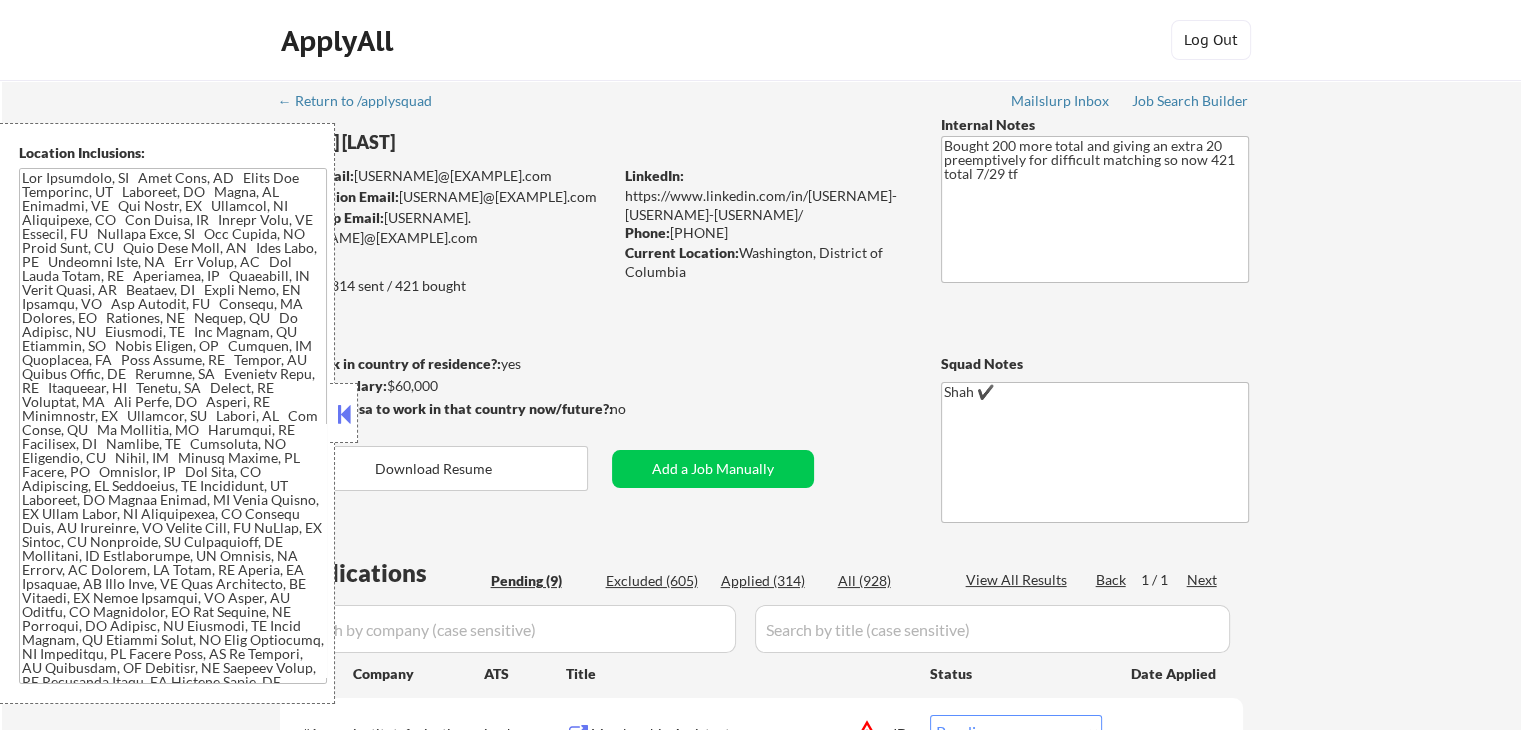 click at bounding box center [344, 414] 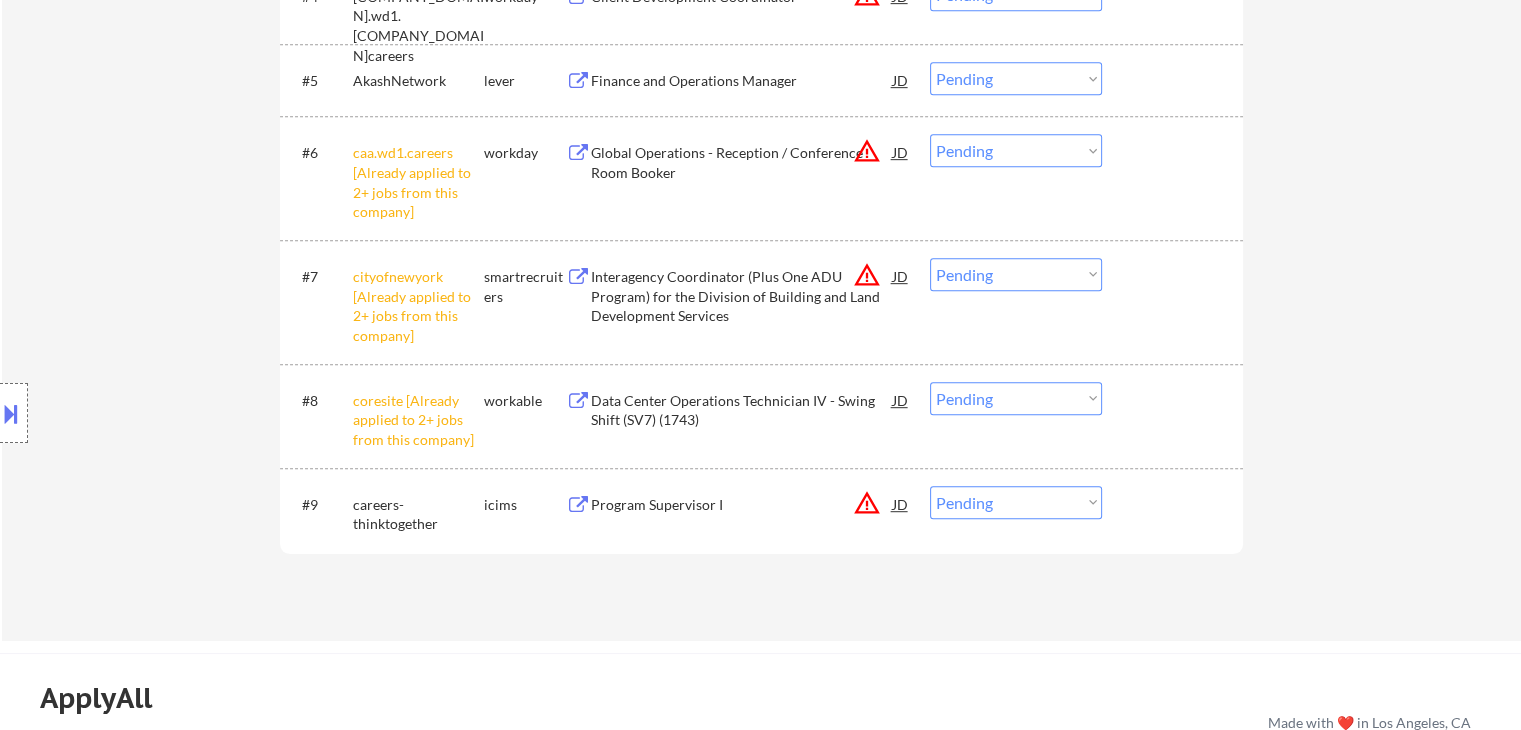 scroll, scrollTop: 1000, scrollLeft: 0, axis: vertical 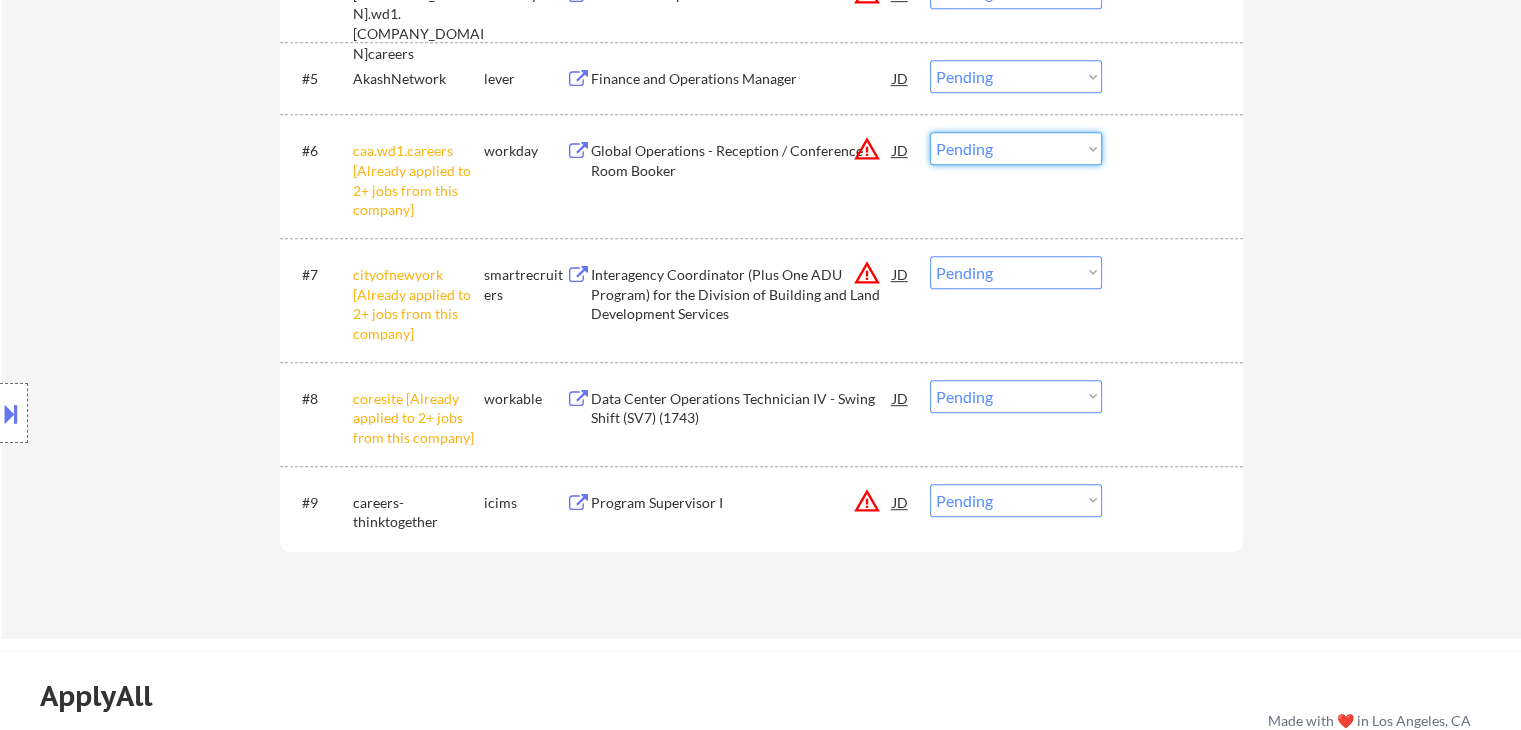 click on "Choose an option... Pending Applied Excluded (Questions) Excluded (Expired) Excluded (Location) Excluded (Bad Match) Excluded (Blocklist) Excluded (Salary) Excluded (Other)" at bounding box center (1016, 148) 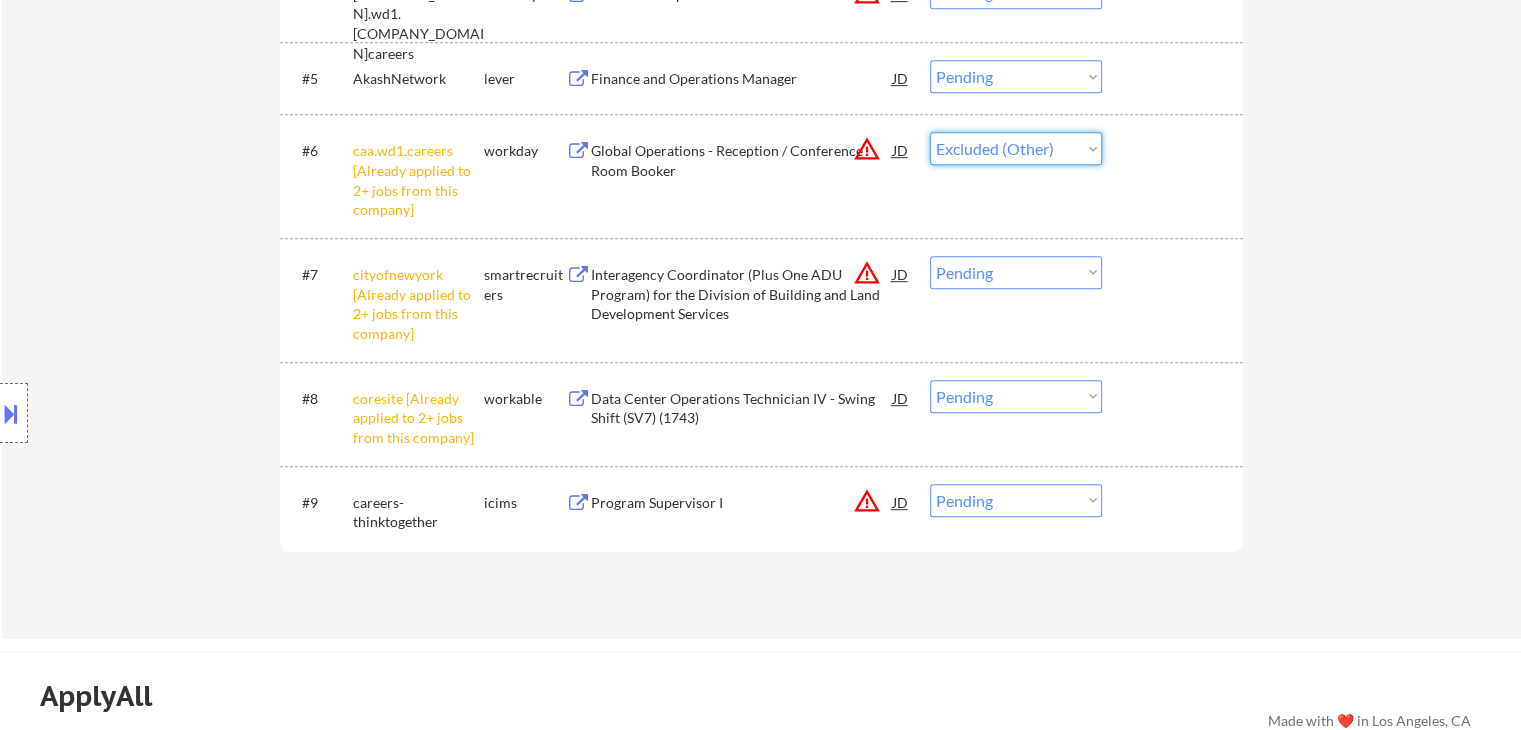 click on "Choose an option... Pending Applied Excluded (Questions) Excluded (Expired) Excluded (Location) Excluded (Bad Match) Excluded (Blocklist) Excluded (Salary) Excluded (Other)" at bounding box center [1016, 148] 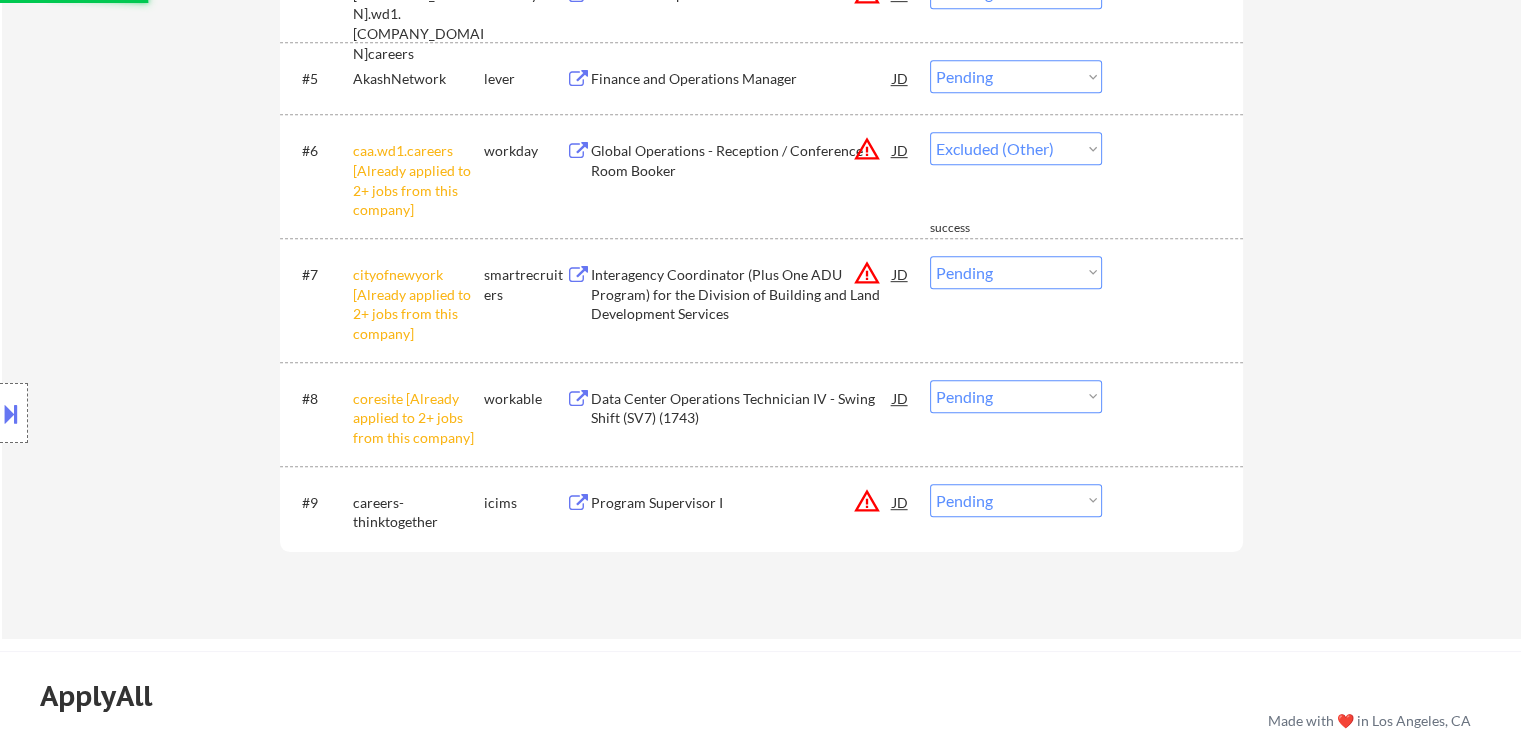 select on ""pending"" 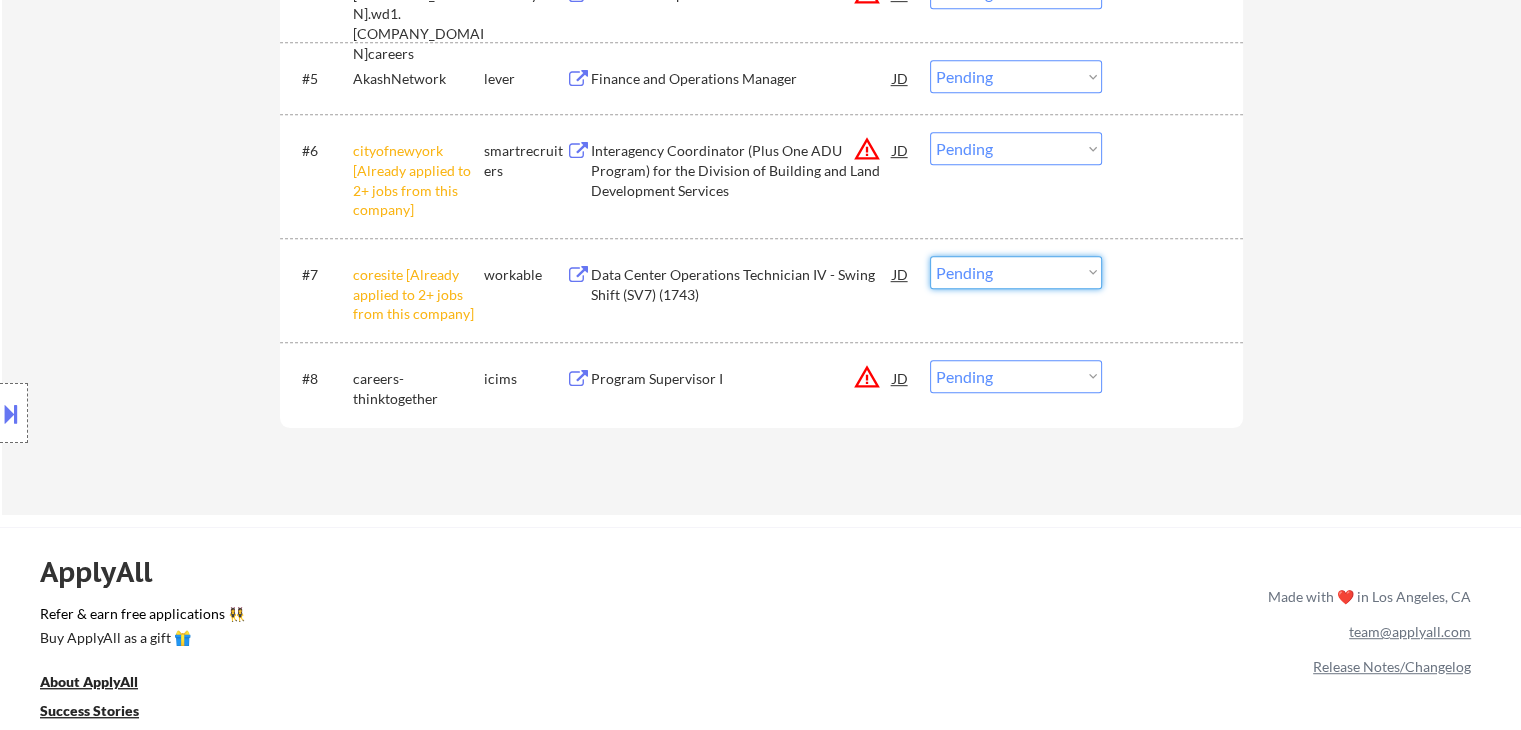 click on "Choose an option... Pending Applied Excluded (Questions) Excluded (Expired) Excluded (Location) Excluded (Bad Match) Excluded (Blocklist) Excluded (Salary) Excluded (Other)" at bounding box center (1016, 272) 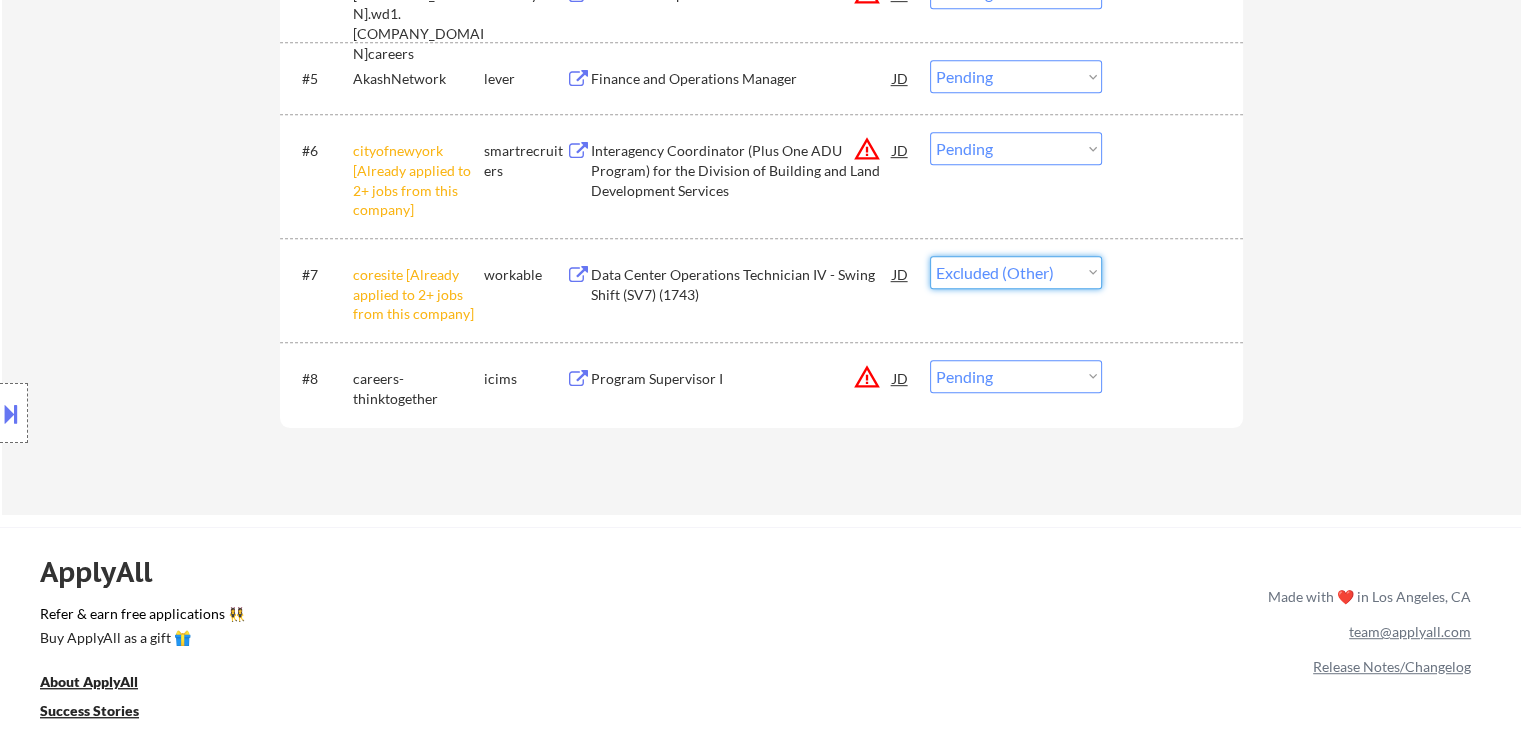 click on "Choose an option... Pending Applied Excluded (Questions) Excluded (Expired) Excluded (Location) Excluded (Bad Match) Excluded (Blocklist) Excluded (Salary) Excluded (Other)" at bounding box center [1016, 272] 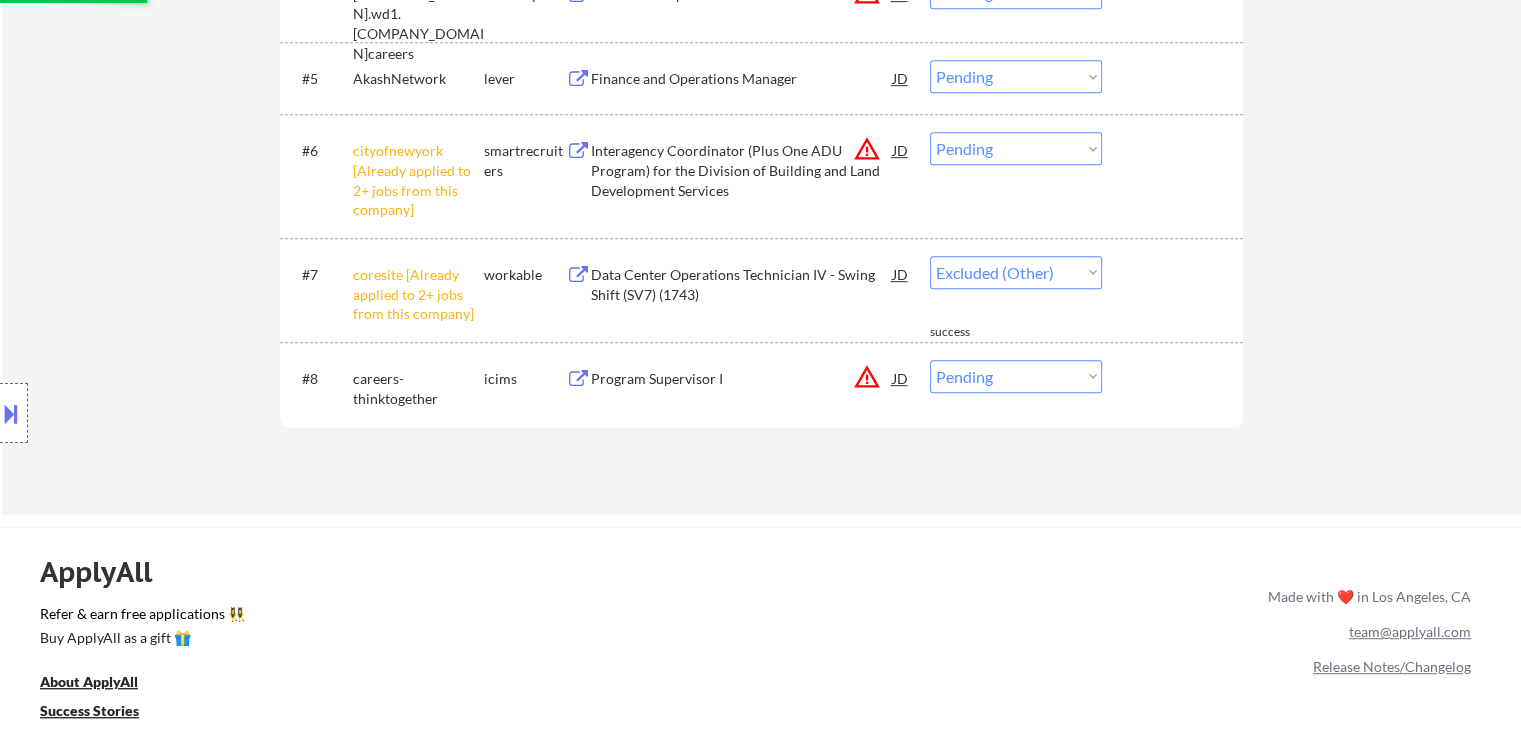 select on ""pending"" 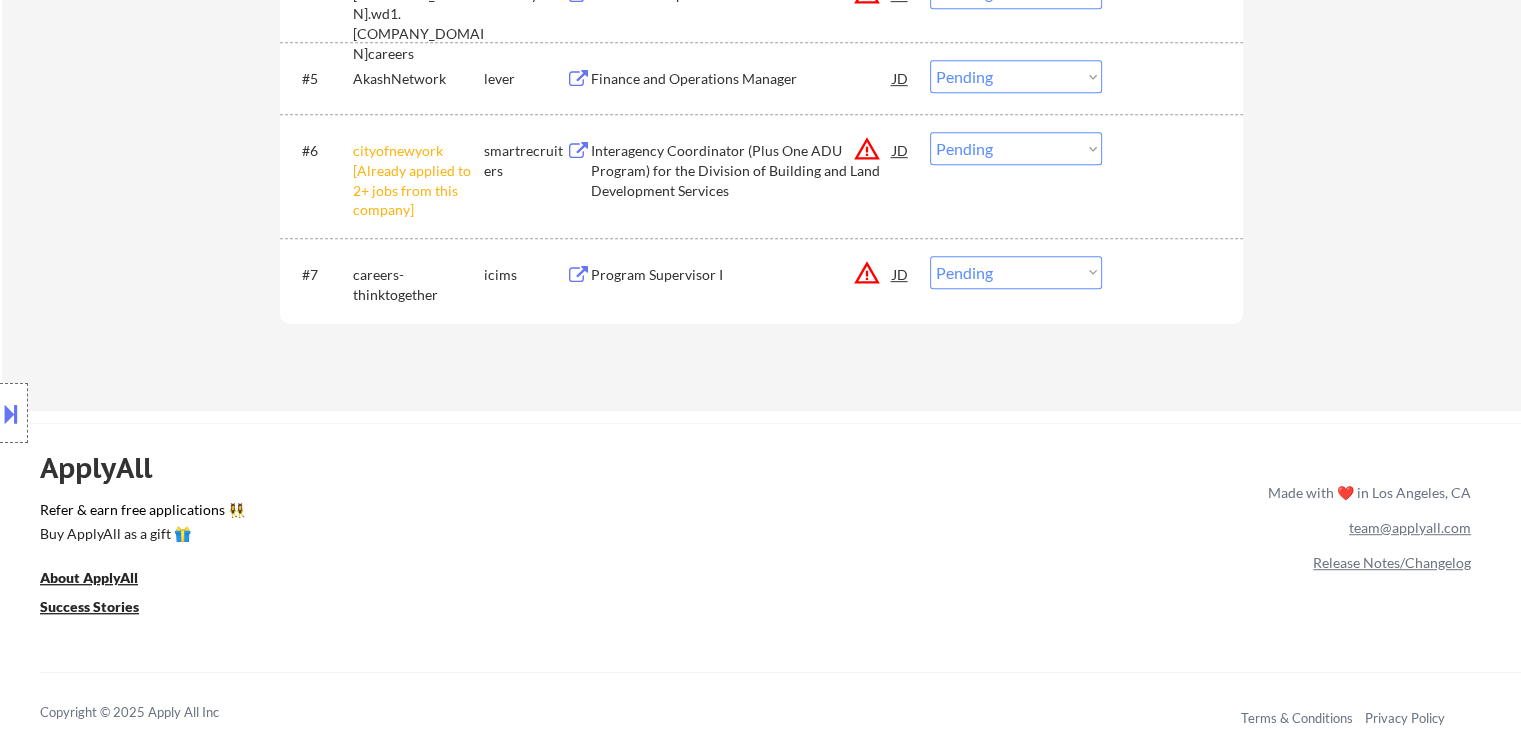 click on "Choose an option... Pending Applied Excluded (Questions) Excluded (Expired) Excluded (Location) Excluded (Bad Match) Excluded (Blocklist) Excluded (Salary) Excluded (Other)" at bounding box center [1016, 148] 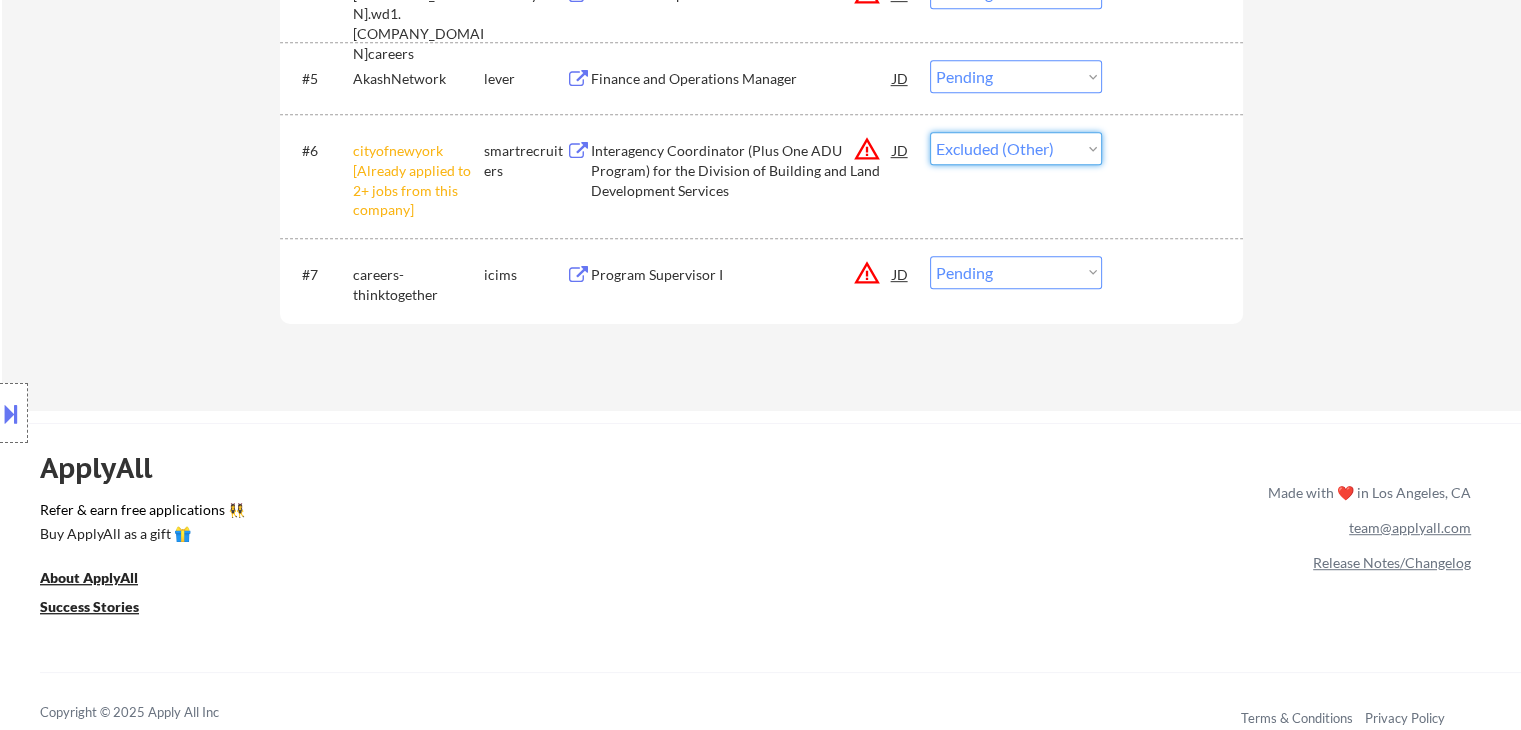click on "Choose an option... Pending Applied Excluded (Questions) Excluded (Expired) Excluded (Location) Excluded (Bad Match) Excluded (Blocklist) Excluded (Salary) Excluded (Other)" at bounding box center (1016, 148) 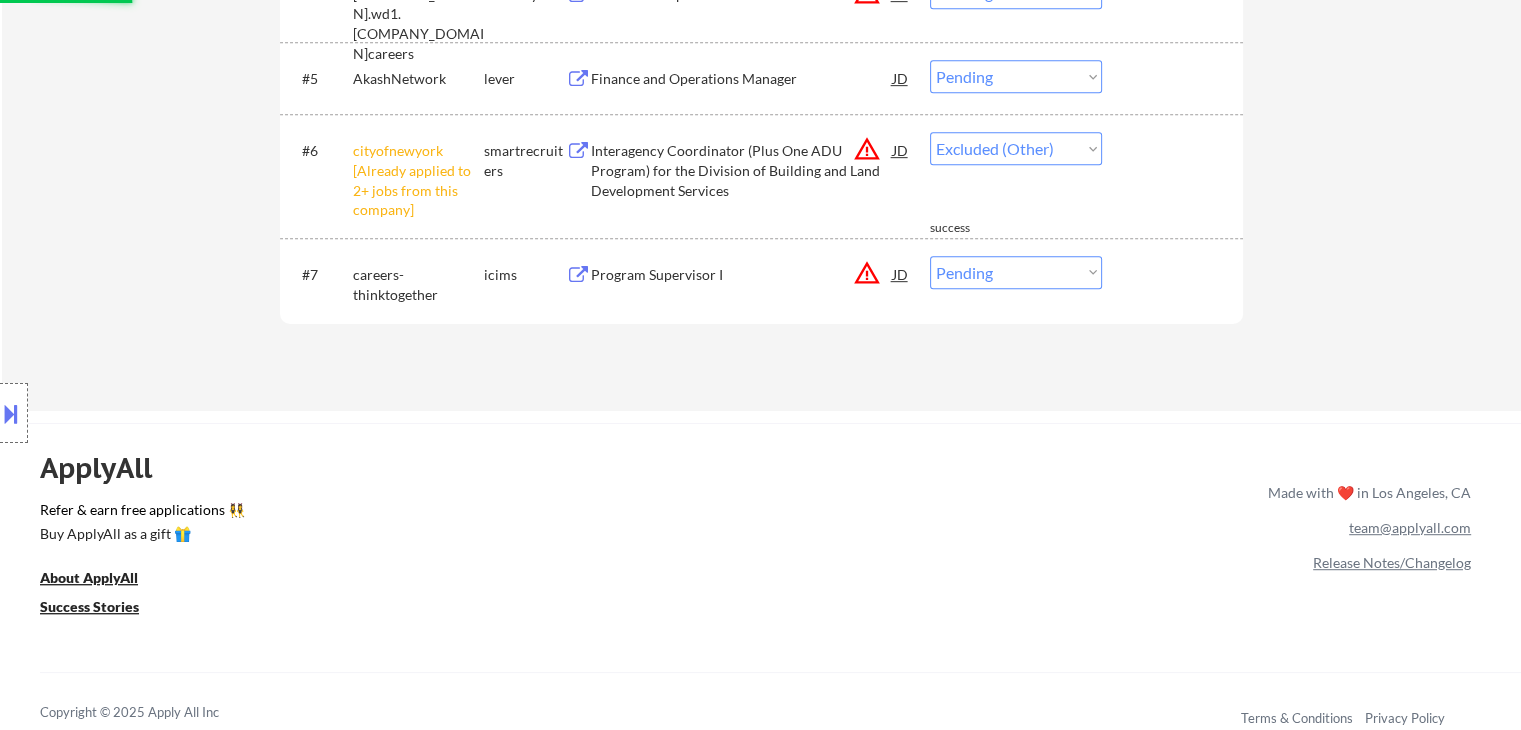 select on ""pending"" 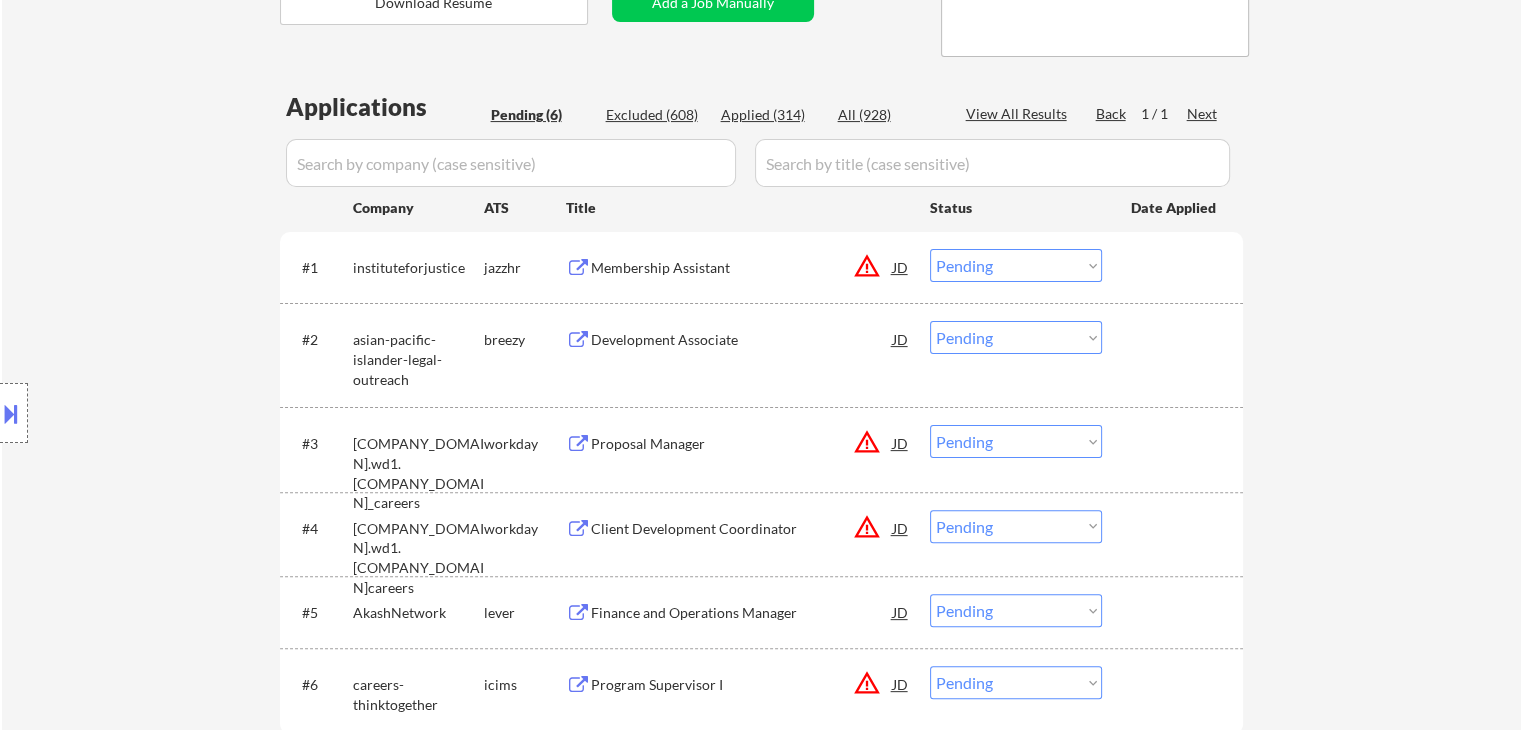 scroll, scrollTop: 500, scrollLeft: 0, axis: vertical 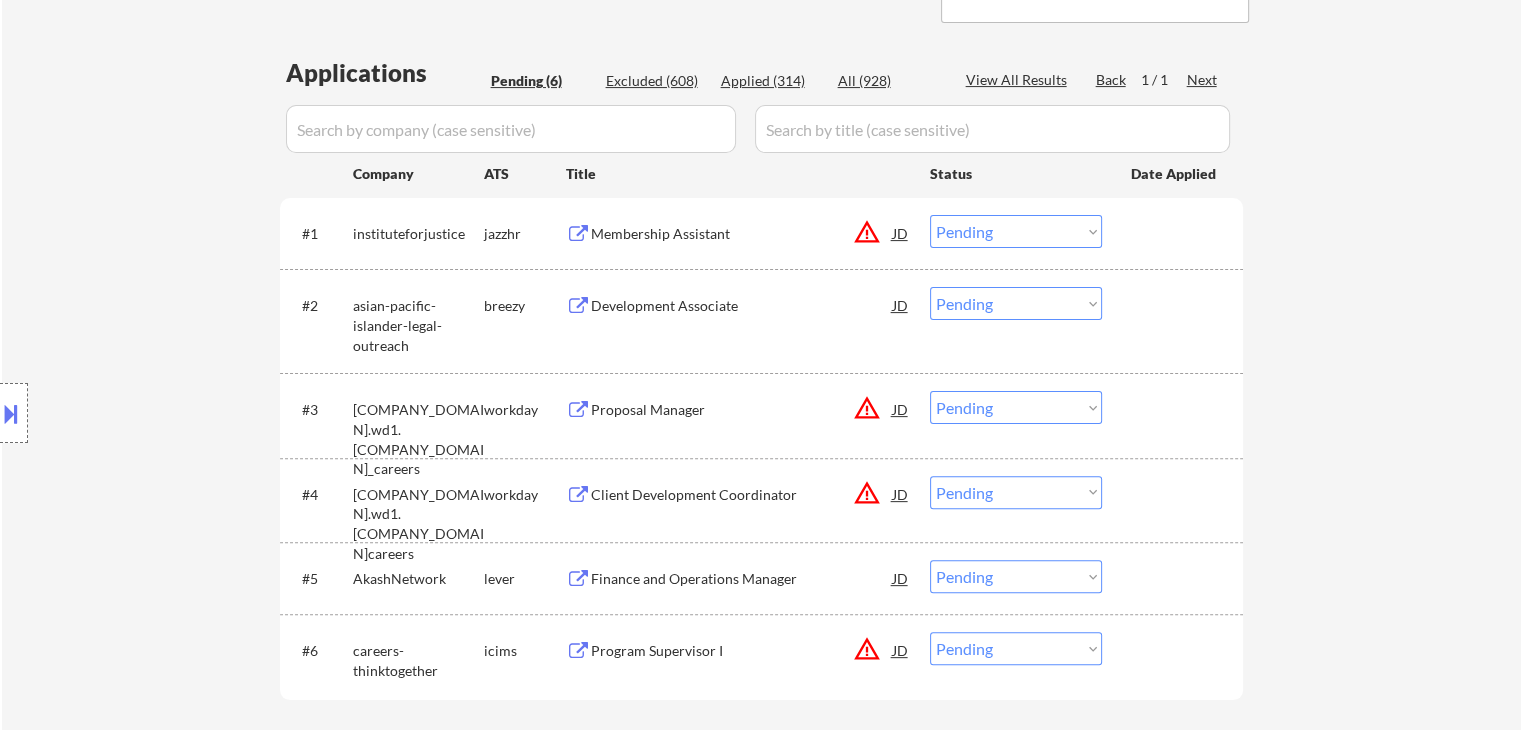 click on "Membership Assistant" at bounding box center [742, 234] 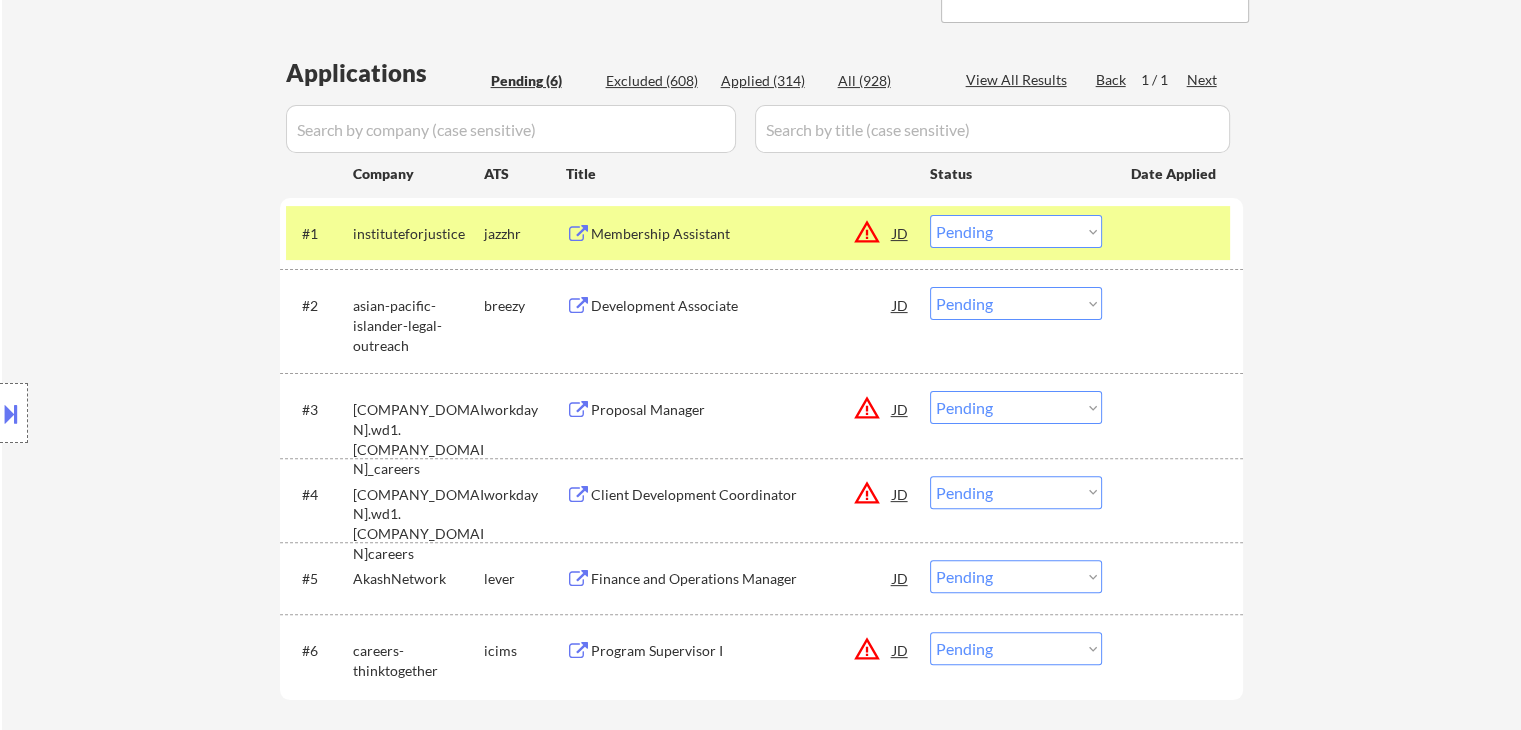 click at bounding box center [11, 413] 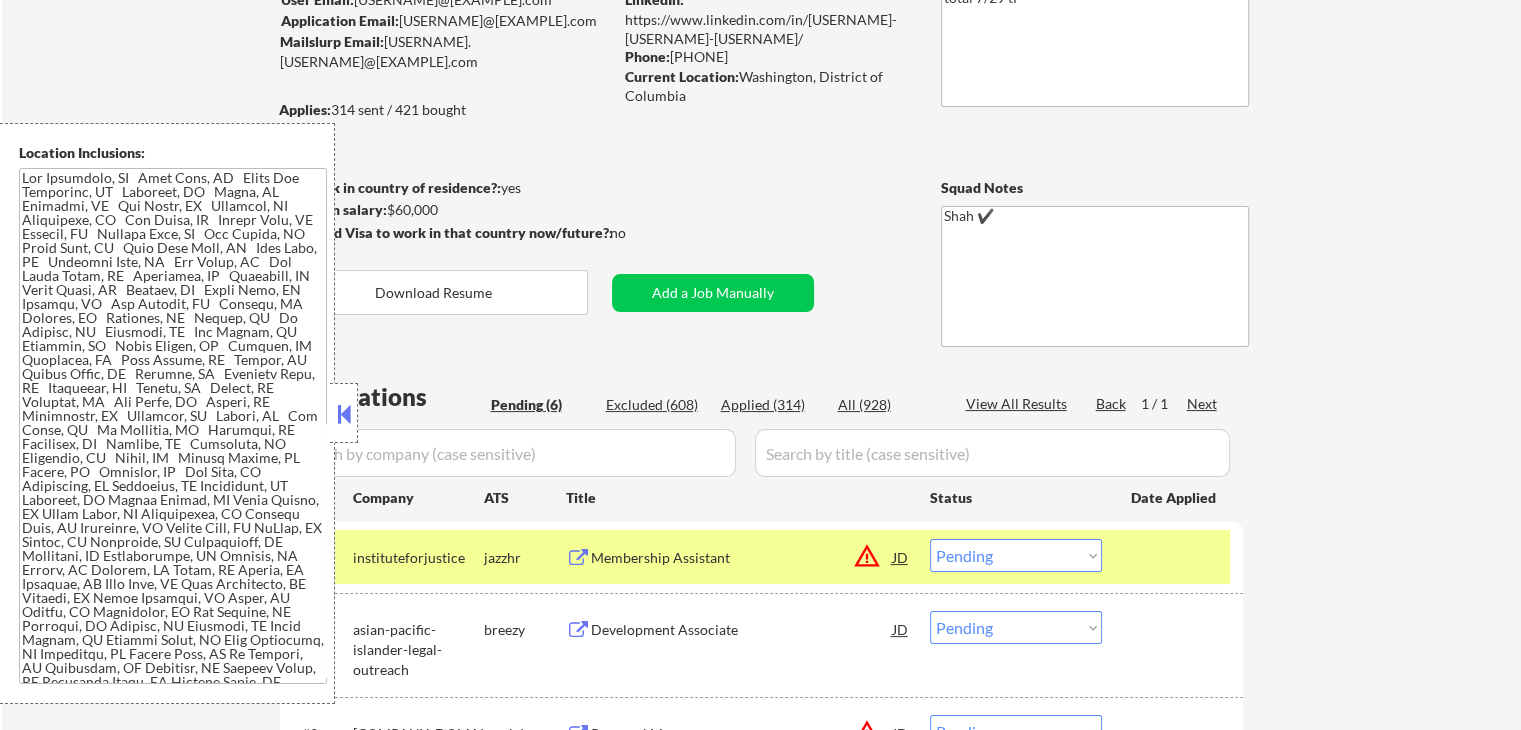 scroll, scrollTop: 0, scrollLeft: 0, axis: both 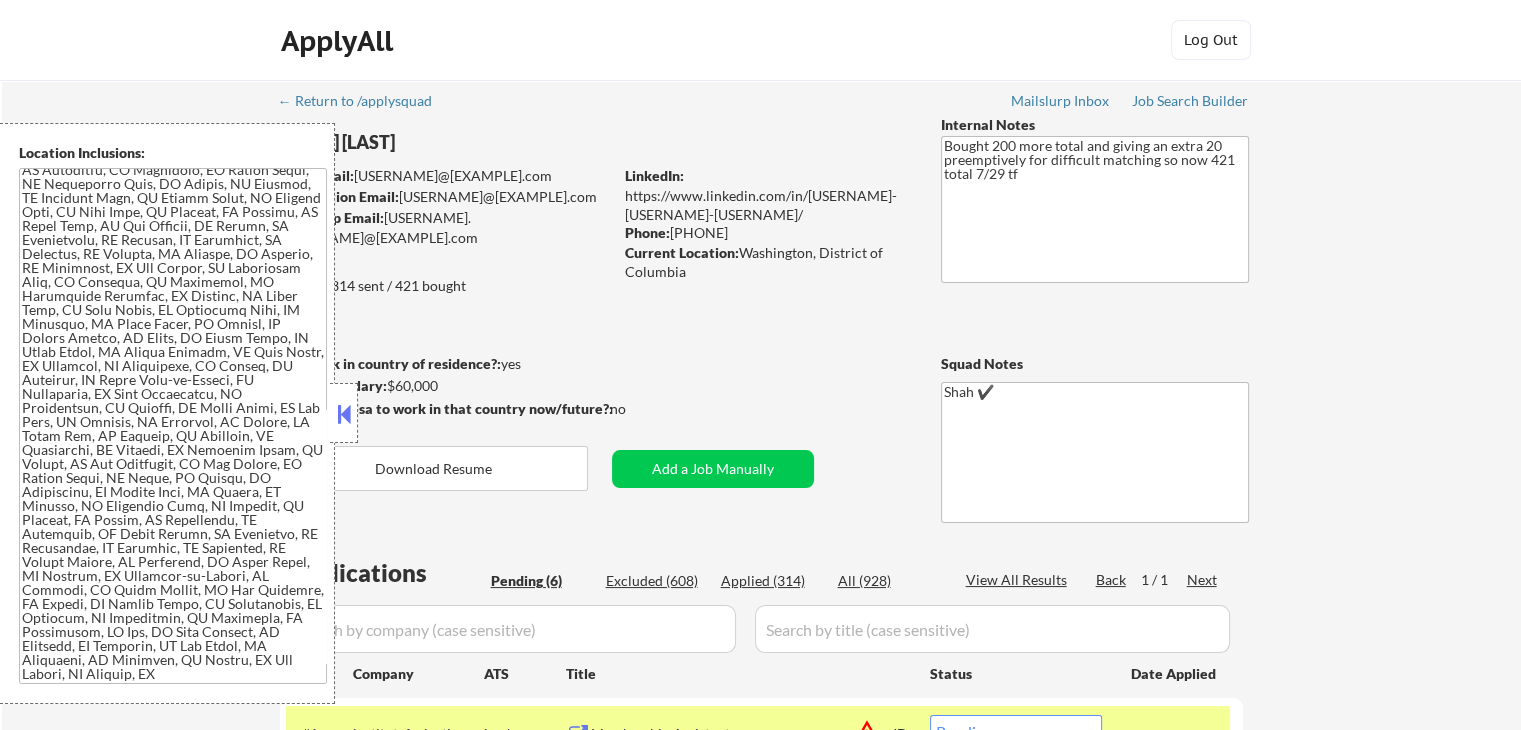 click on "Location Inclusions:" at bounding box center (167, 413) 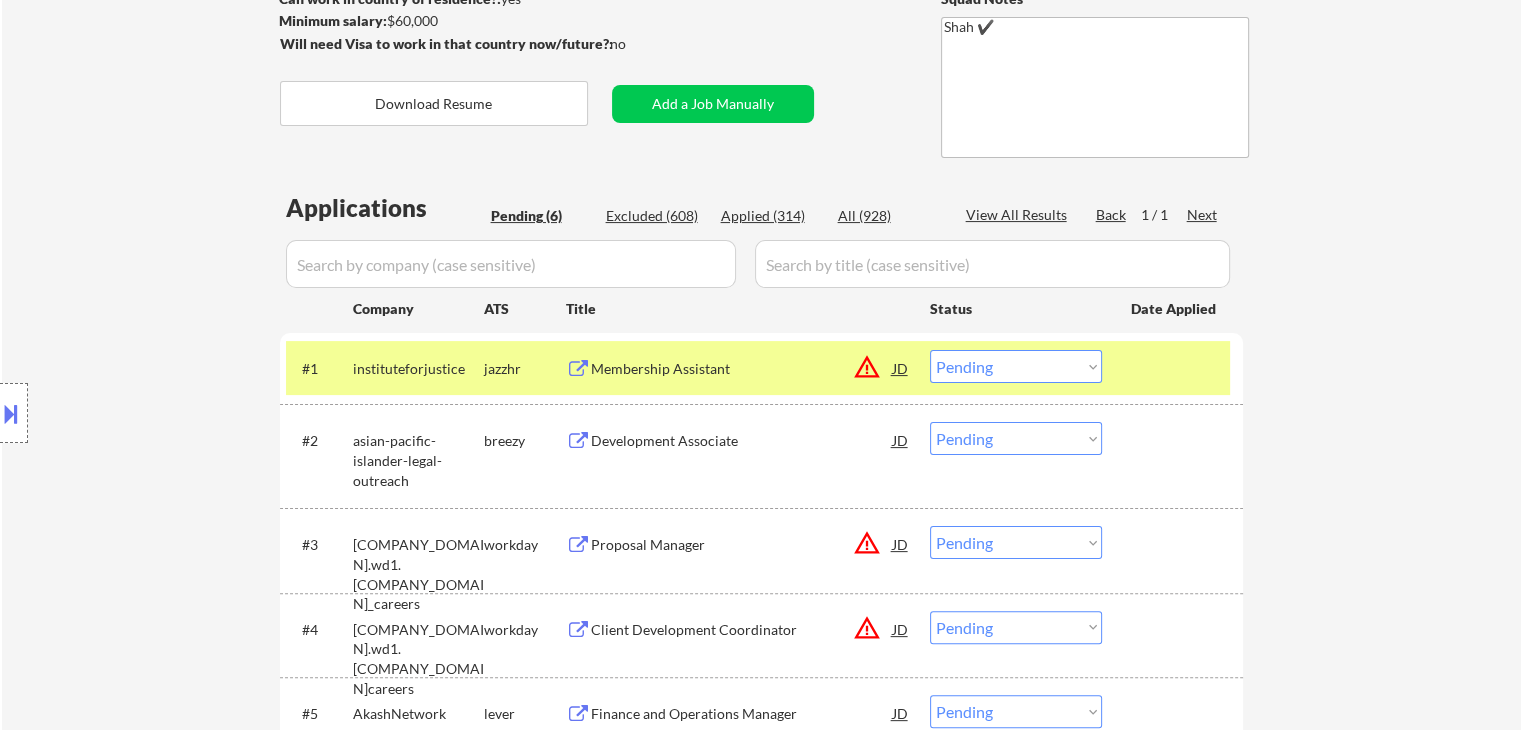 scroll, scrollTop: 500, scrollLeft: 0, axis: vertical 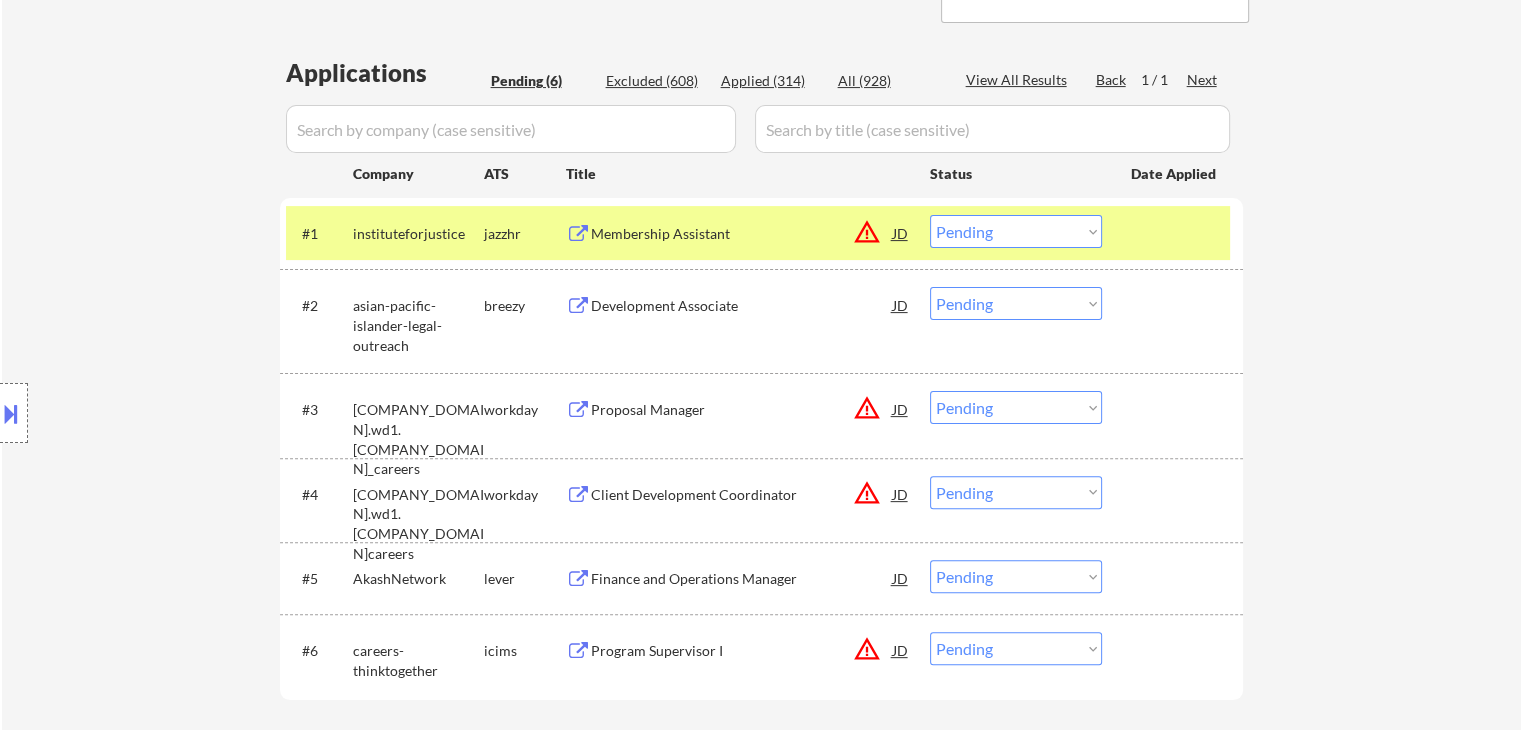 click on "Choose an option... Pending Applied Excluded (Questions) Excluded (Expired) Excluded (Location) Excluded (Bad Match) Excluded (Blocklist) Excluded (Salary) Excluded (Other)" at bounding box center (1016, 231) 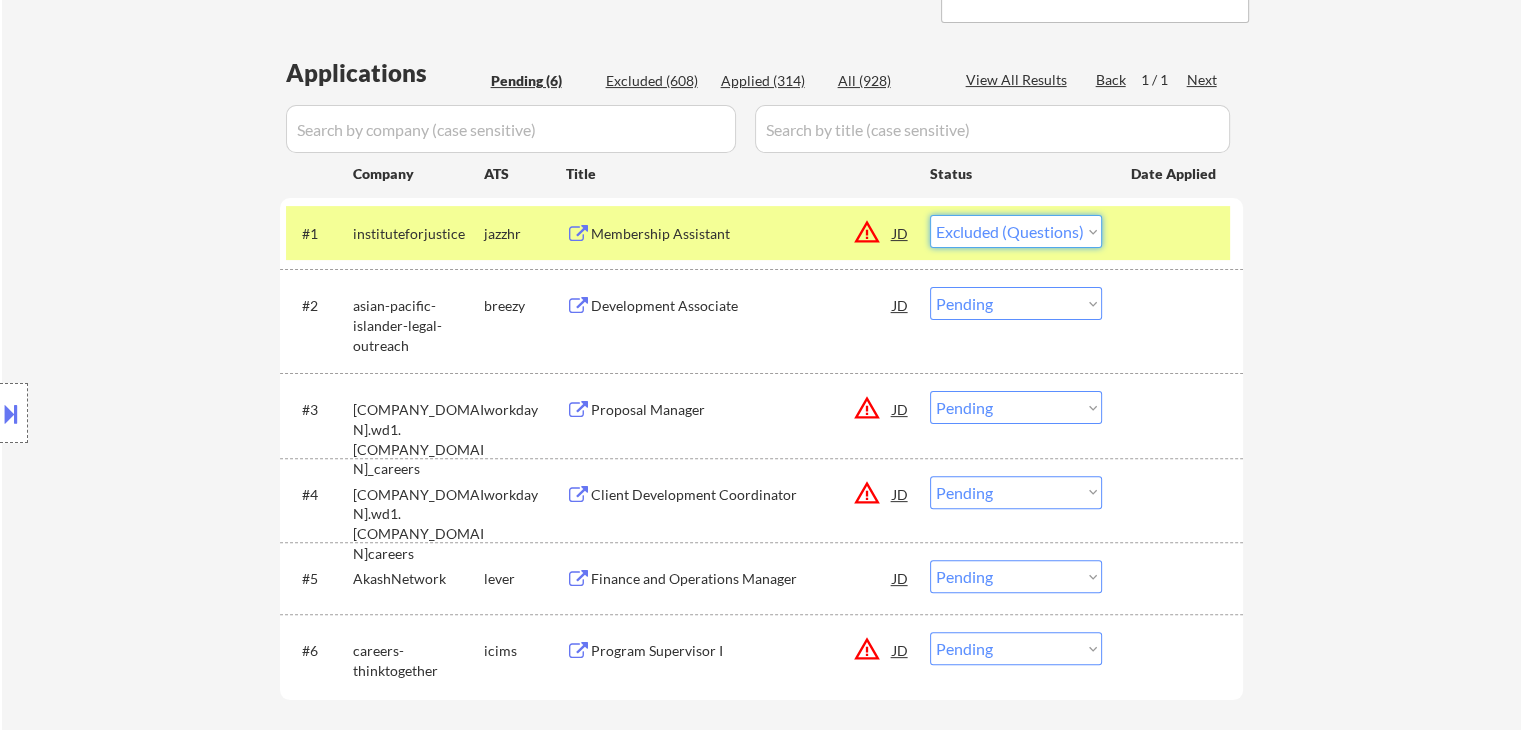 click on "Choose an option... Pending Applied Excluded (Questions) Excluded (Expired) Excluded (Location) Excluded (Bad Match) Excluded (Blocklist) Excluded (Salary) Excluded (Other)" at bounding box center [1016, 231] 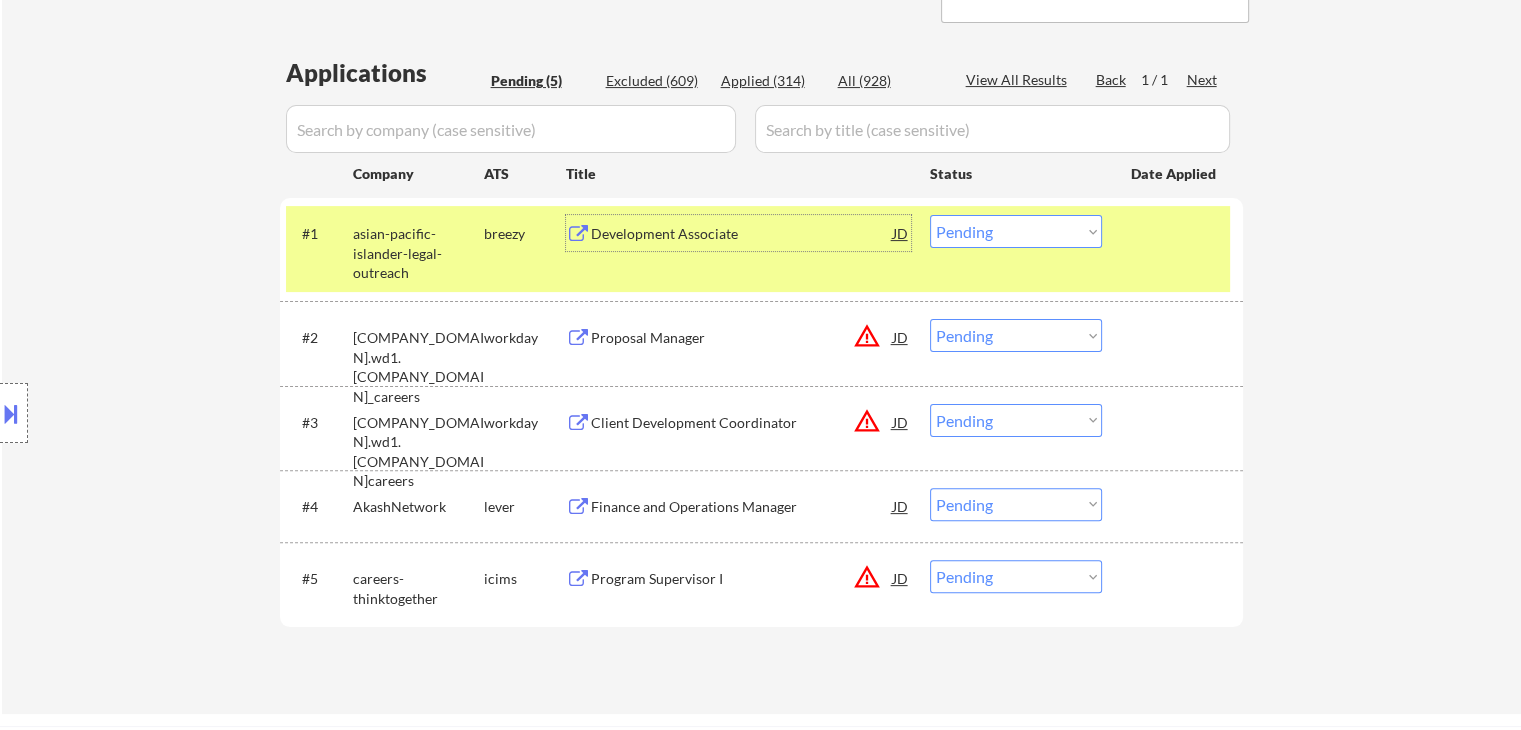 click on "Development Associate" at bounding box center (742, 233) 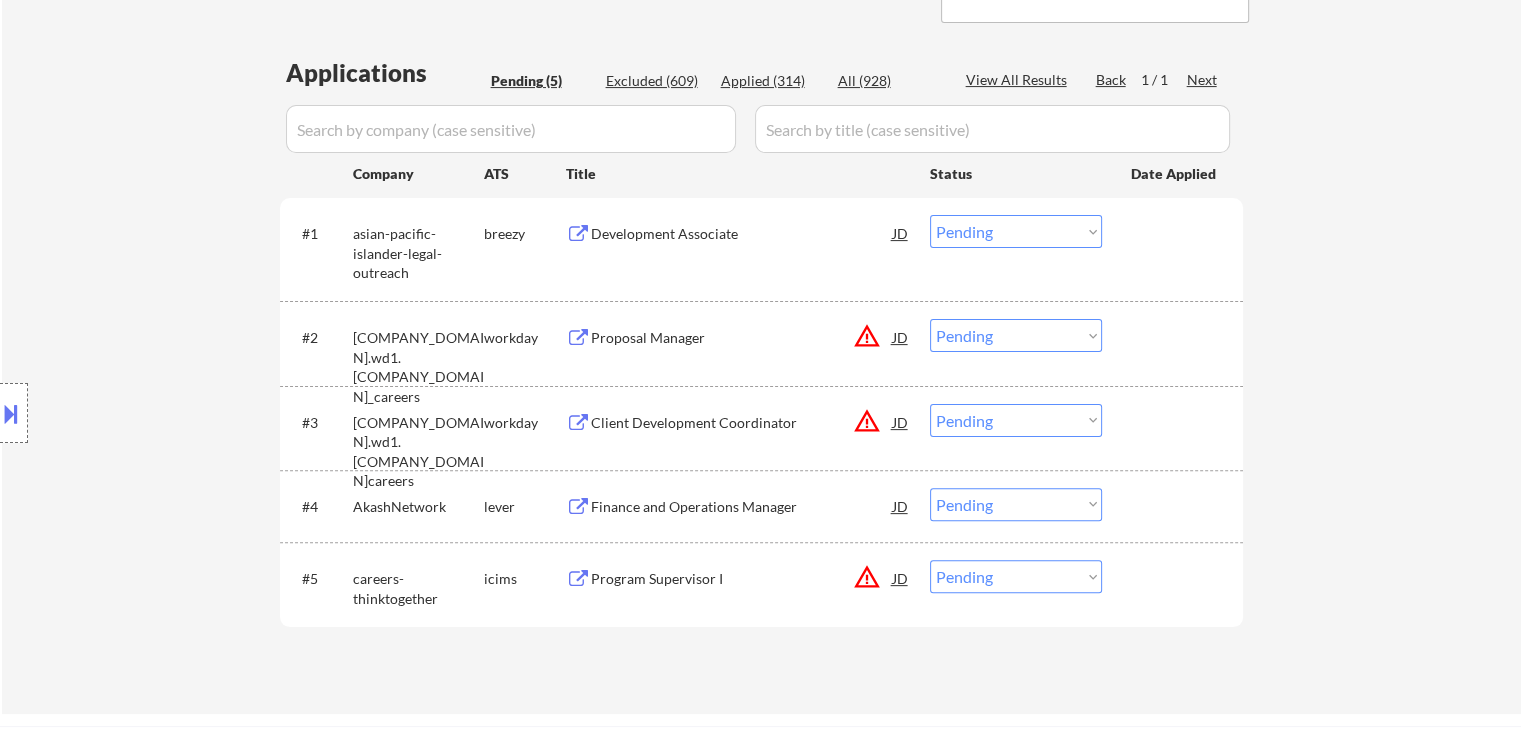 click at bounding box center [11, 413] 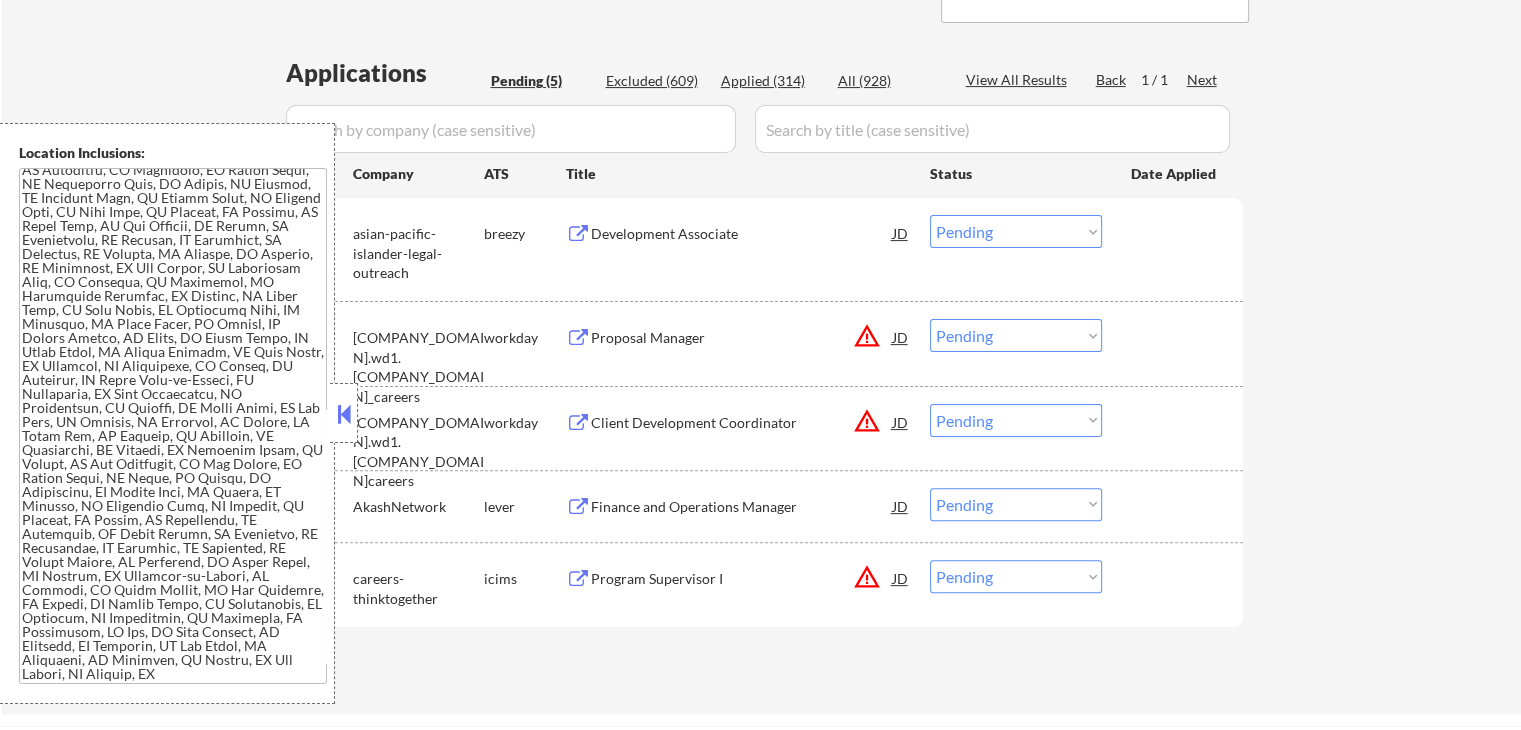 scroll, scrollTop: 0, scrollLeft: 0, axis: both 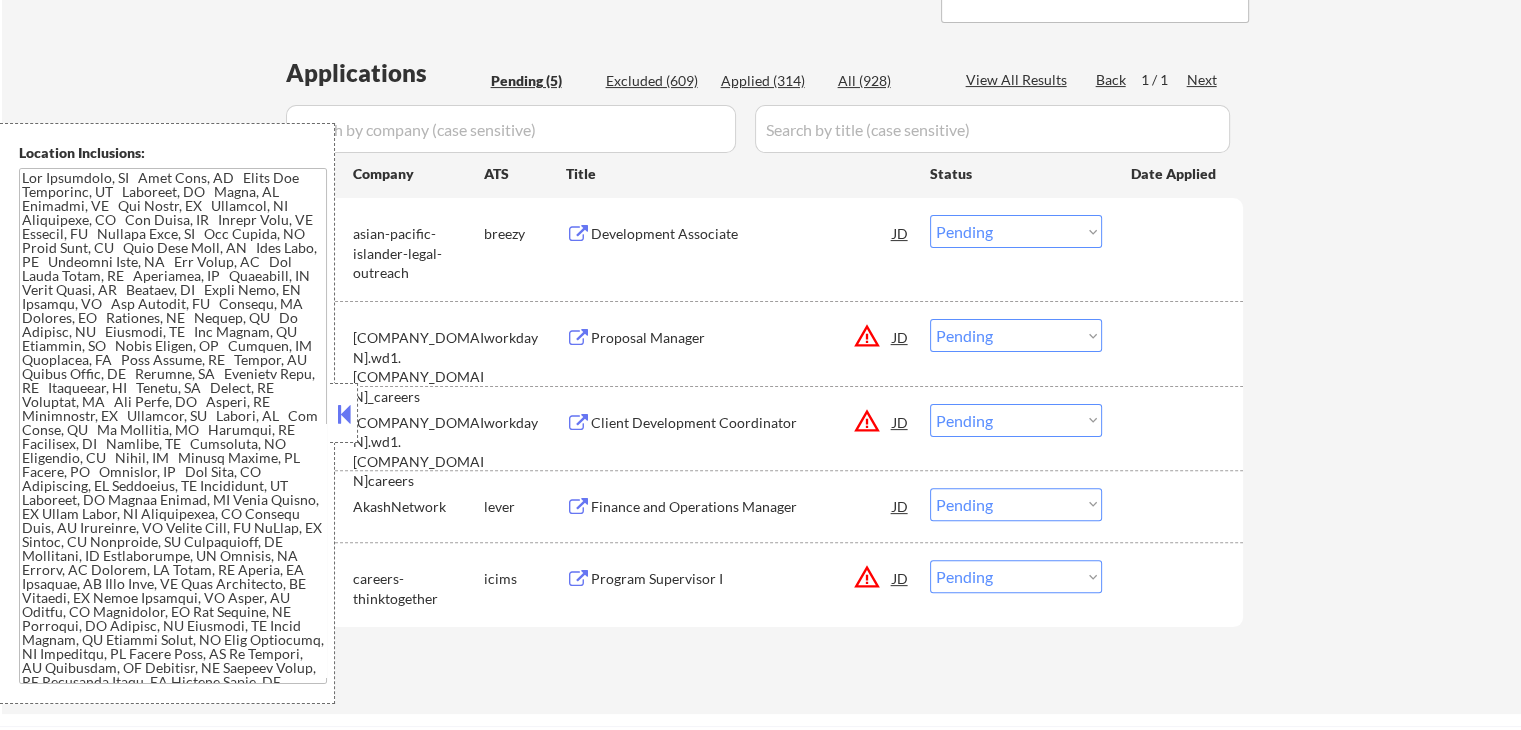 click at bounding box center [344, 414] 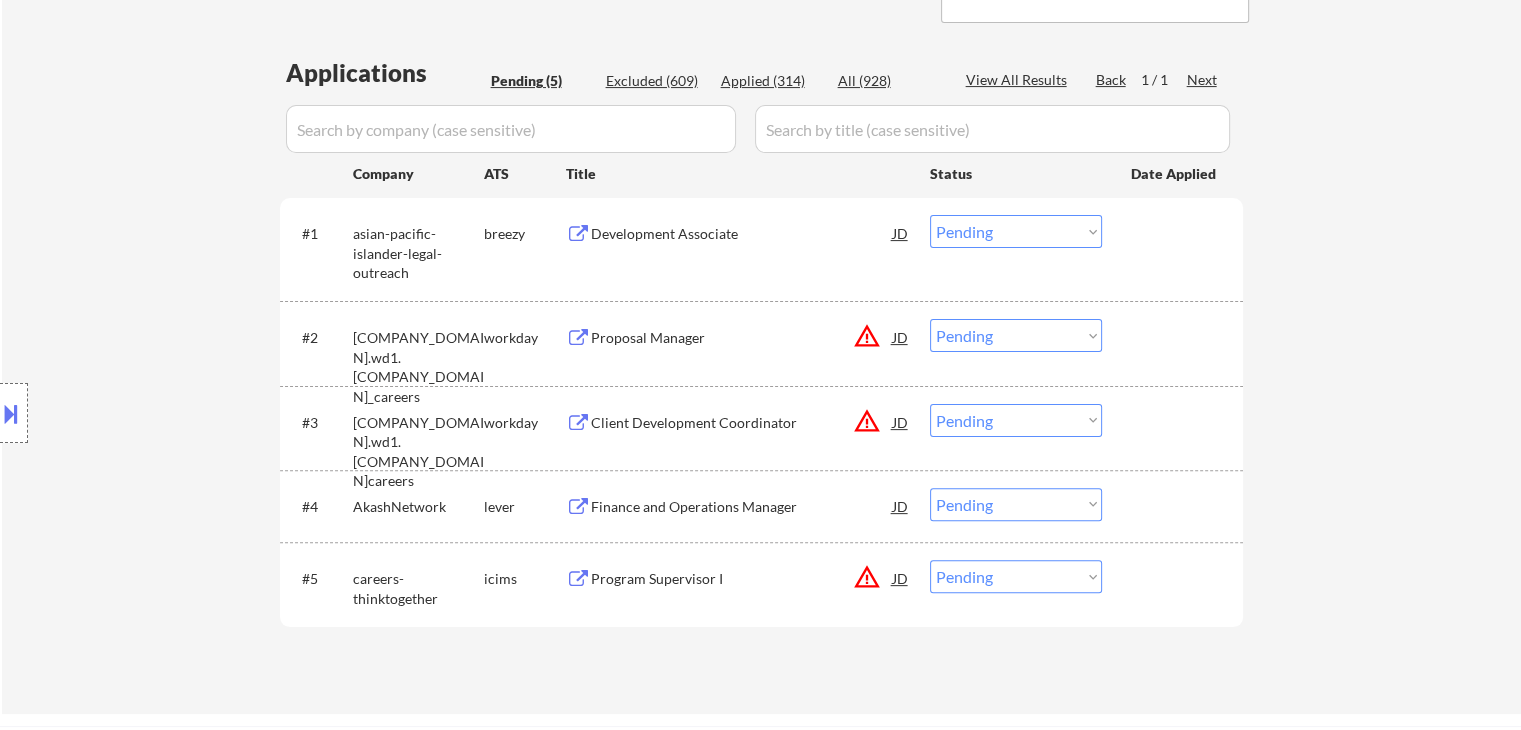 click on "Choose an option... Pending Applied Excluded (Questions) Excluded (Expired) Excluded (Location) Excluded (Bad Match) Excluded (Blocklist) Excluded (Salary) Excluded (Other)" at bounding box center (1016, 231) 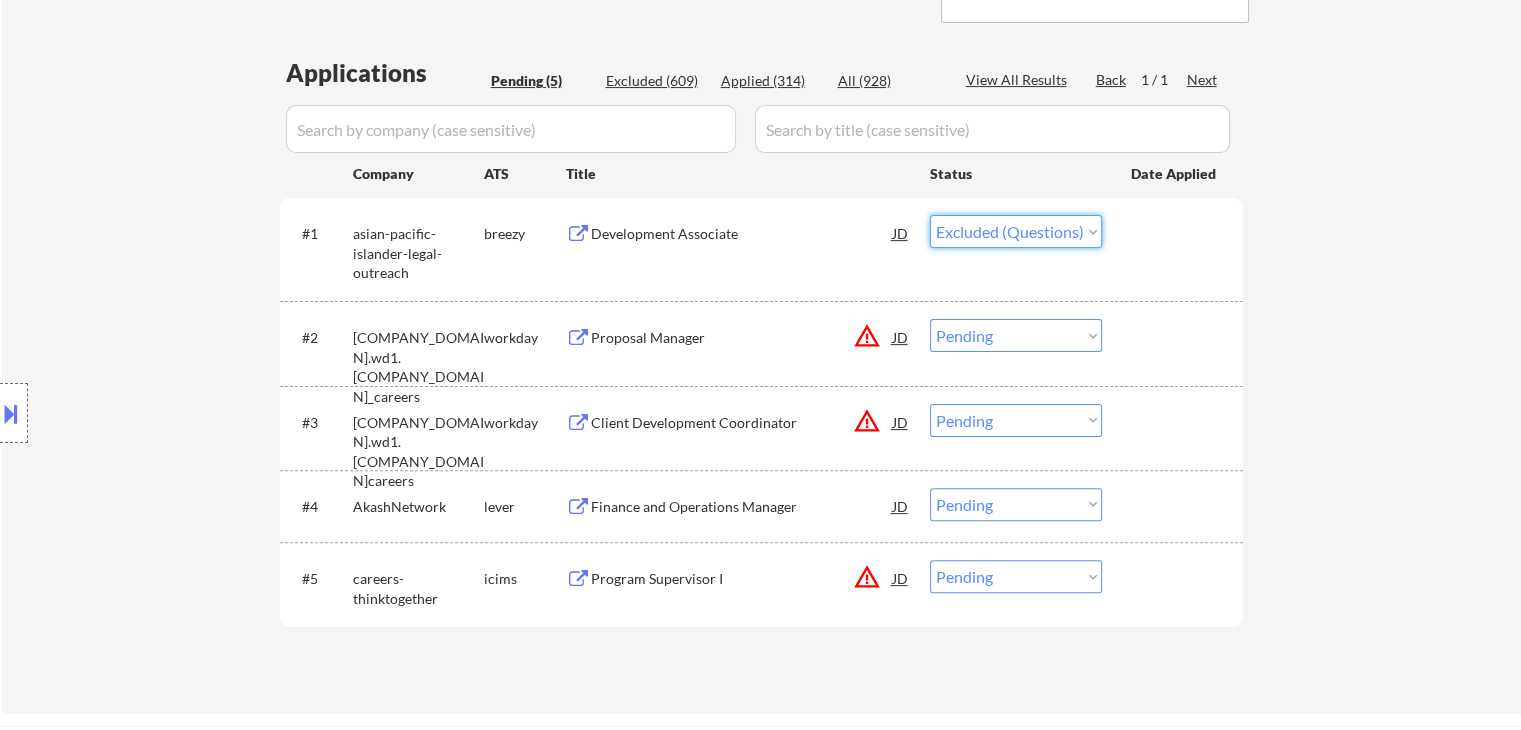 click on "Choose an option... Pending Applied Excluded (Questions) Excluded (Expired) Excluded (Location) Excluded (Bad Match) Excluded (Blocklist) Excluded (Salary) Excluded (Other)" at bounding box center [1016, 231] 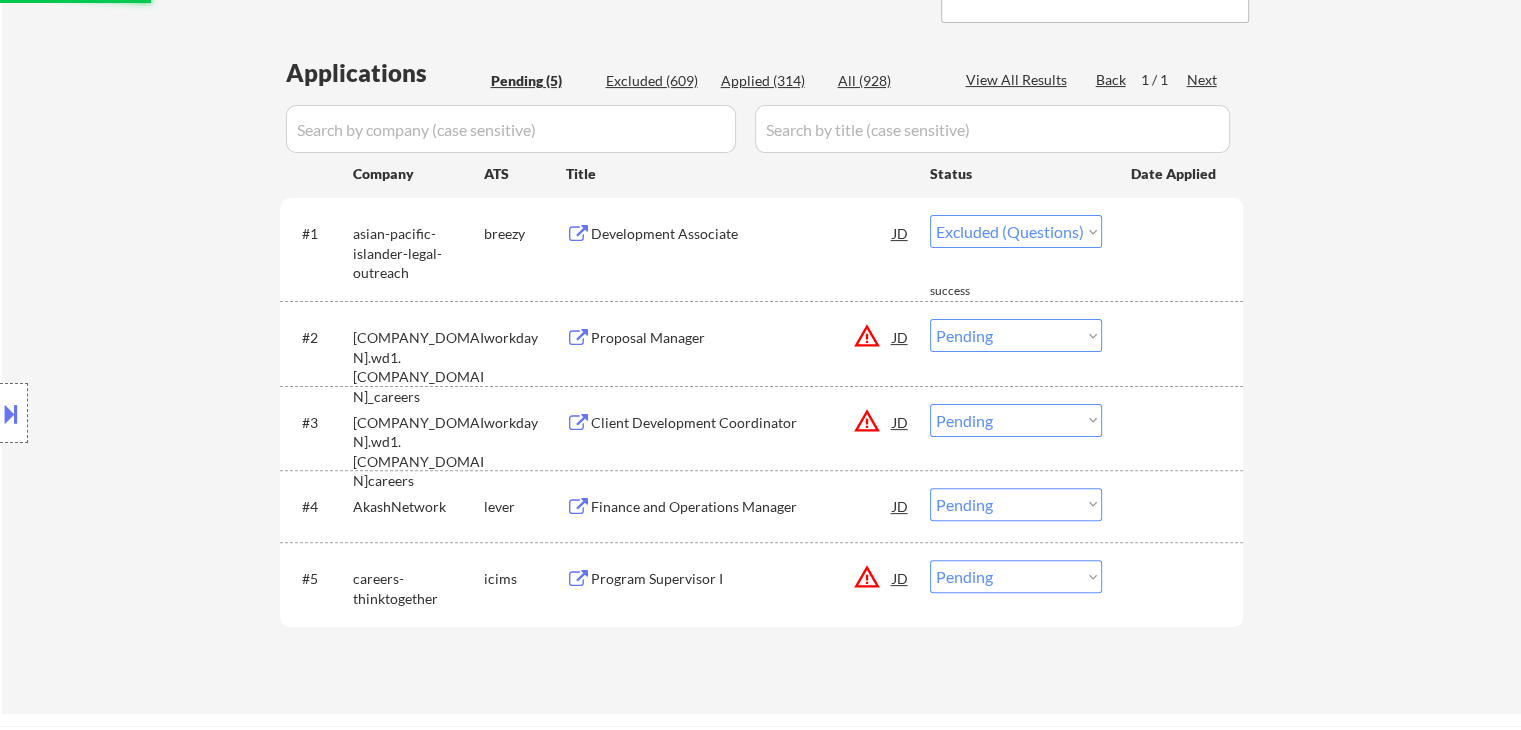 select on ""pending"" 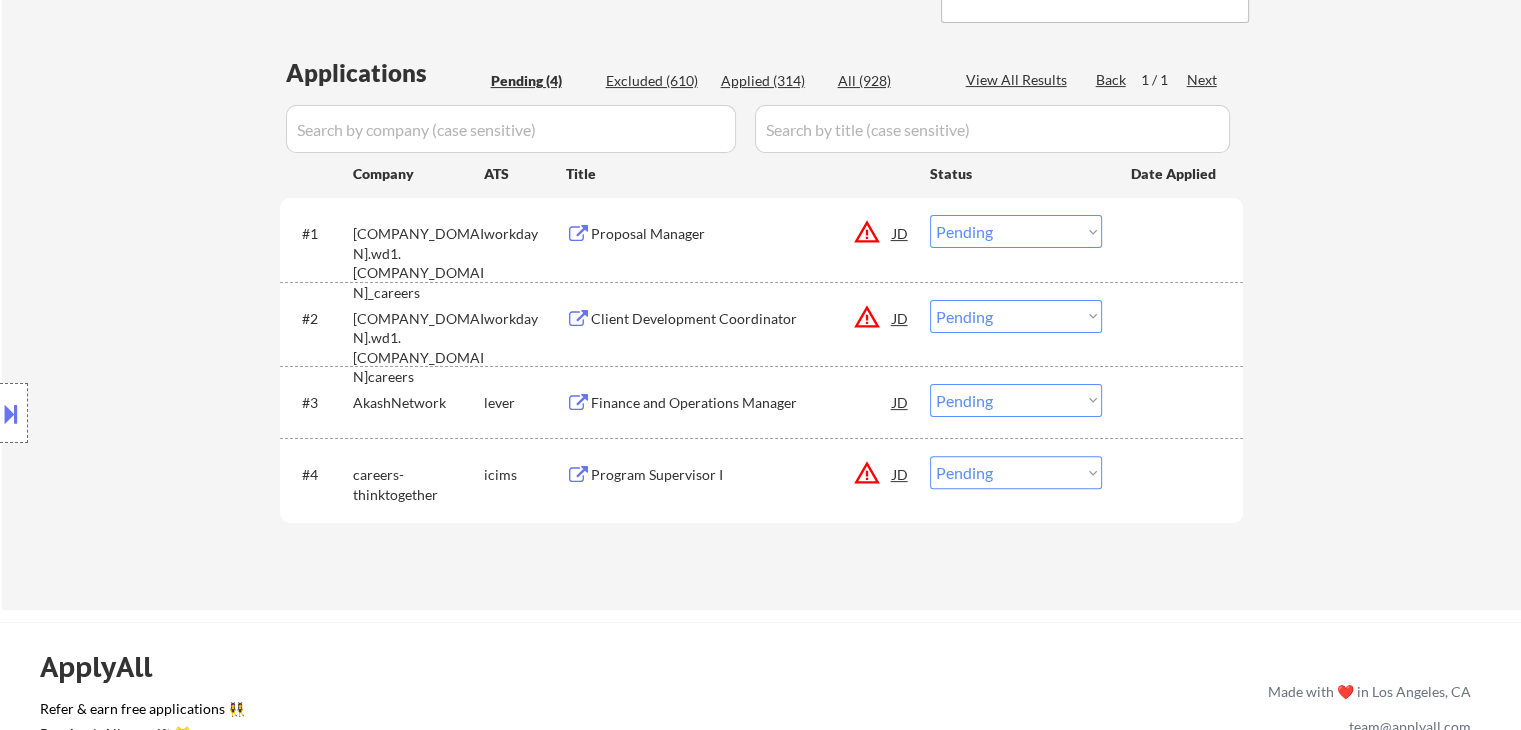 click on "Finance and Operations Manager" at bounding box center (742, 403) 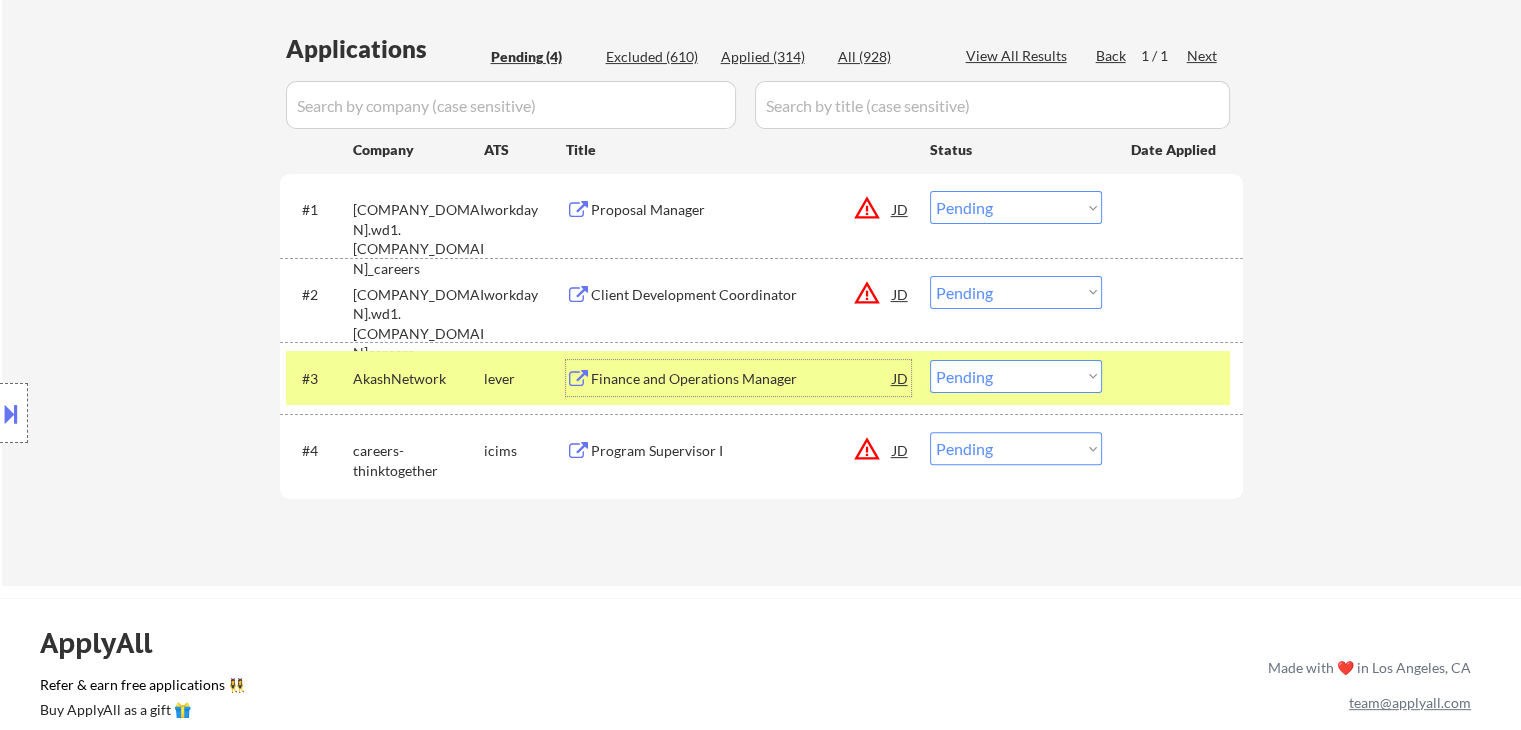 scroll, scrollTop: 600, scrollLeft: 0, axis: vertical 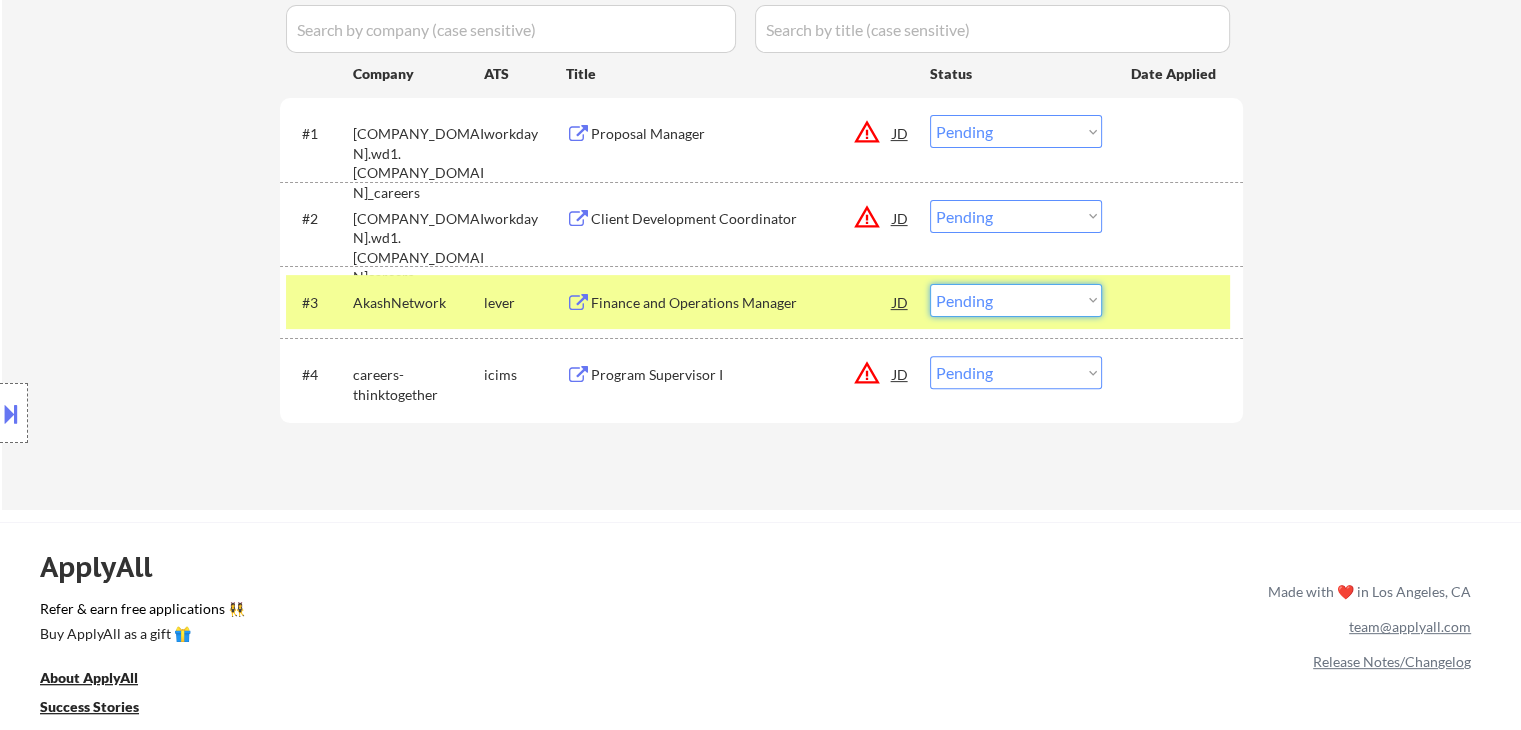 click on "Choose an option... Pending Applied Excluded (Questions) Excluded (Expired) Excluded (Location) Excluded (Bad Match) Excluded (Blocklist) Excluded (Salary) Excluded (Other)" at bounding box center [1016, 300] 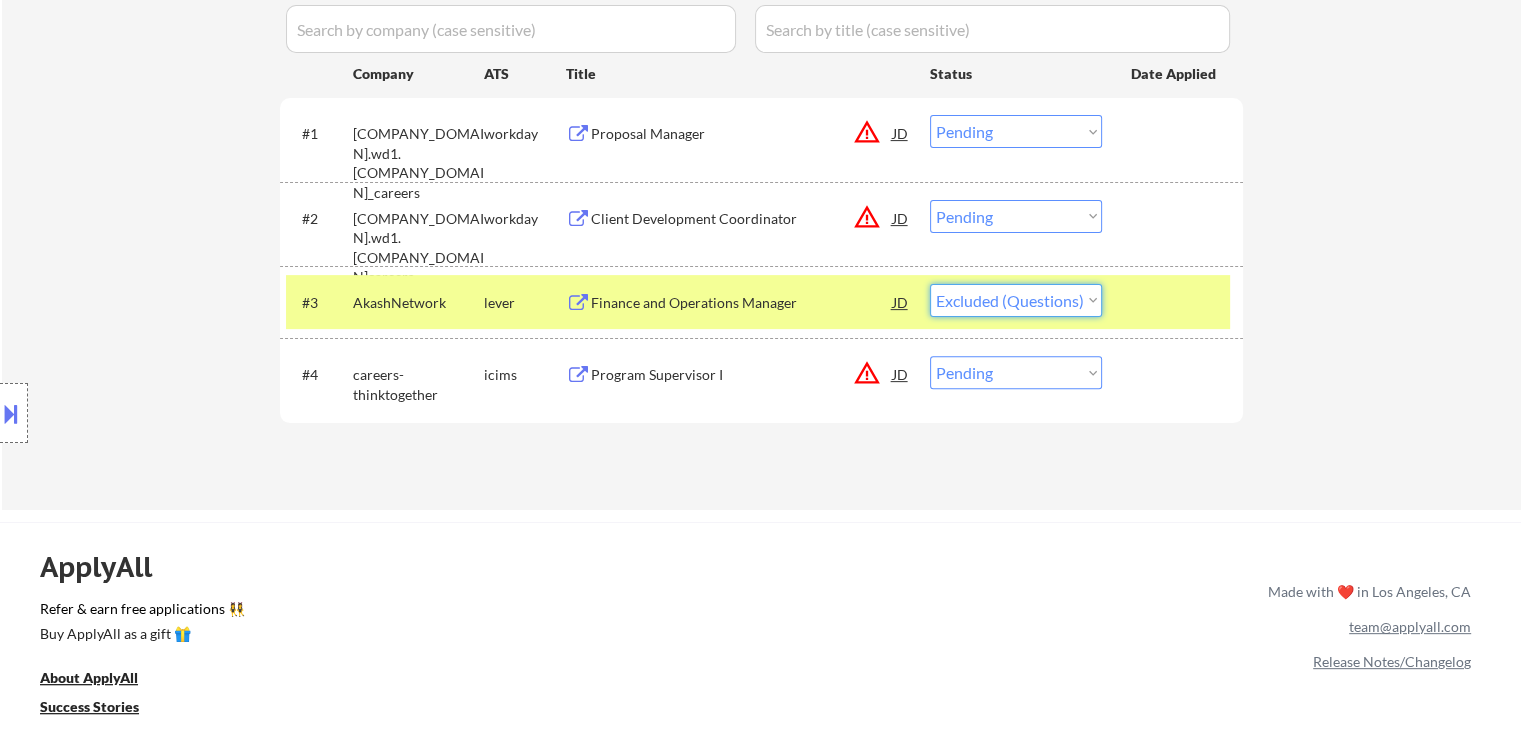 click on "Choose an option... Pending Applied Excluded (Questions) Excluded (Expired) Excluded (Location) Excluded (Bad Match) Excluded (Blocklist) Excluded (Salary) Excluded (Other)" at bounding box center (1016, 300) 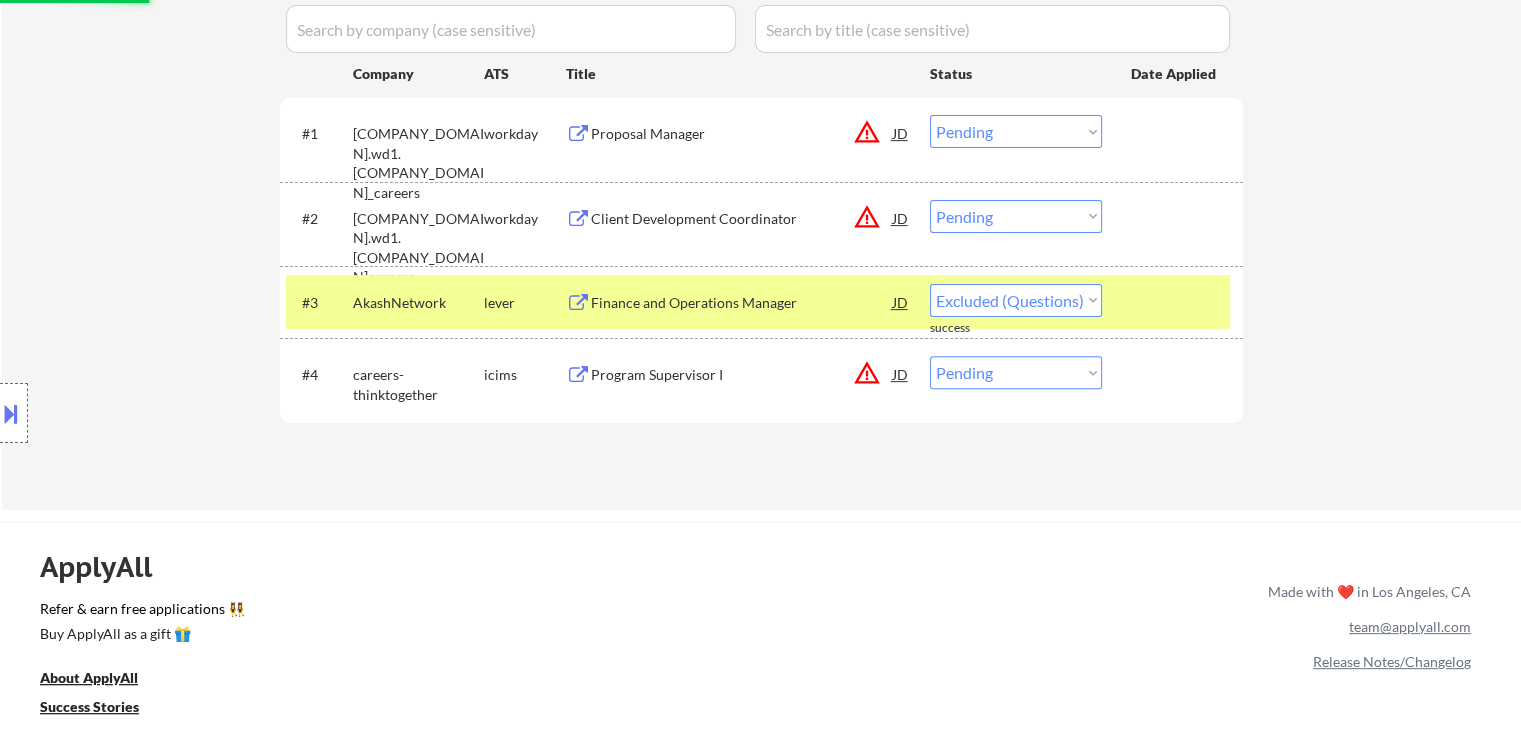 select on ""pending"" 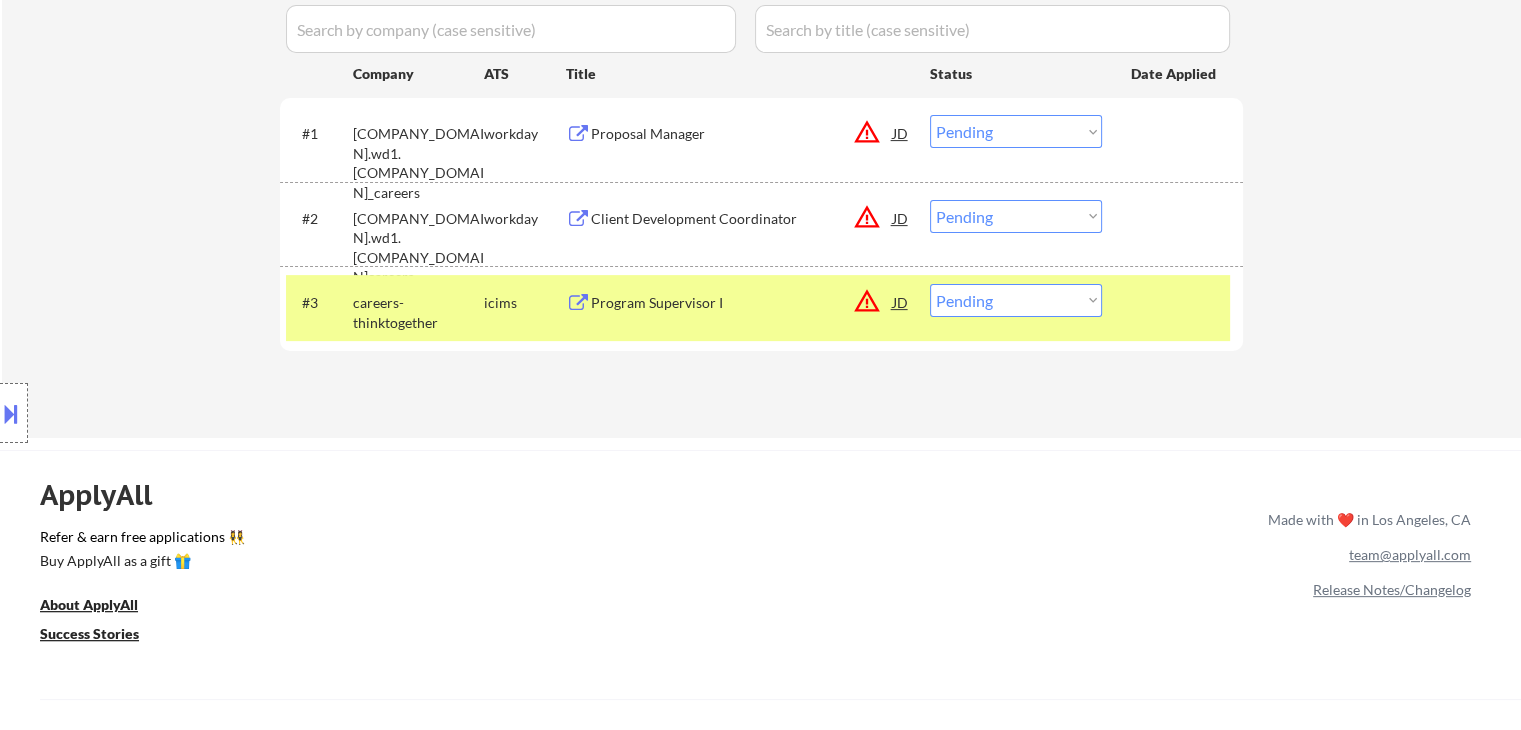 click on "Proposal Manager" at bounding box center (742, 134) 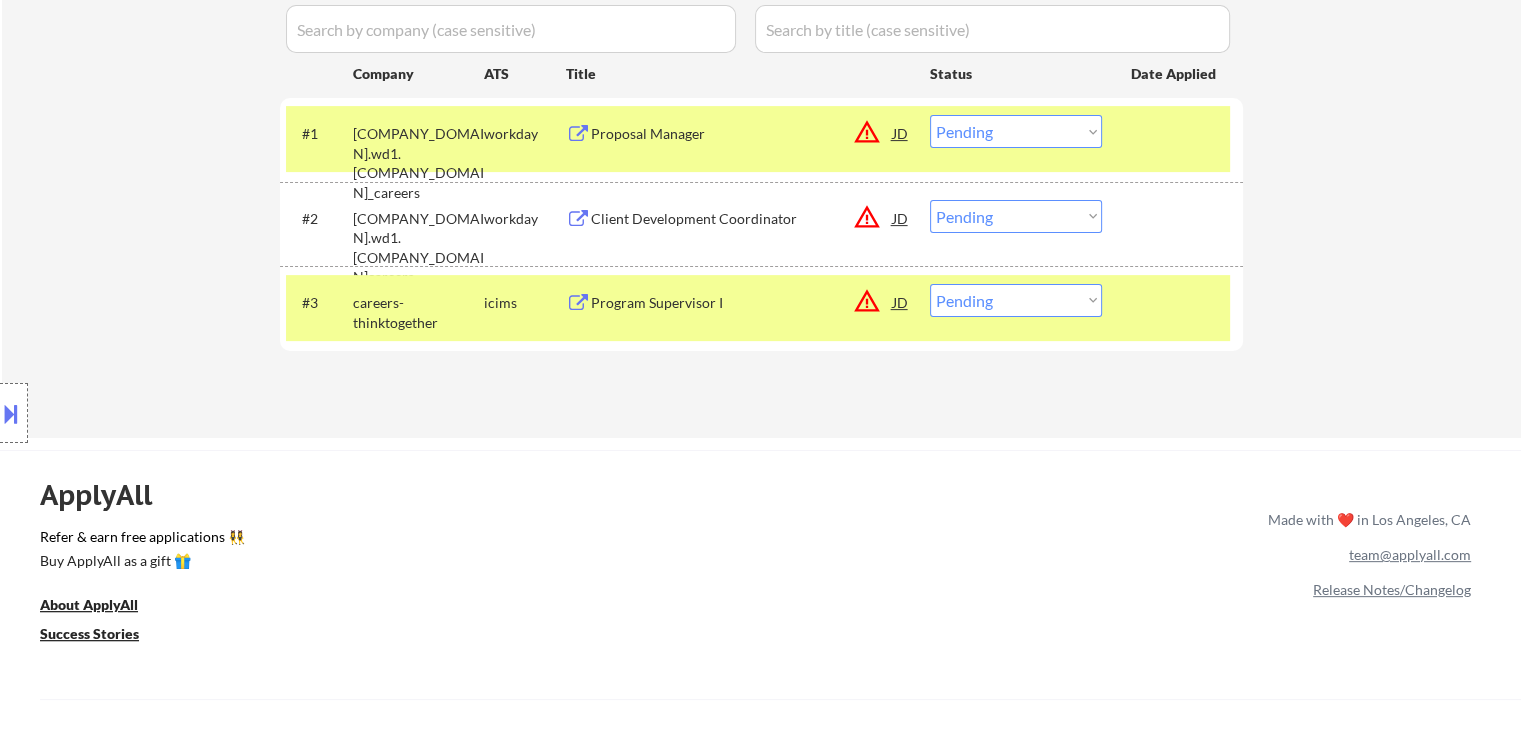 click at bounding box center [11, 413] 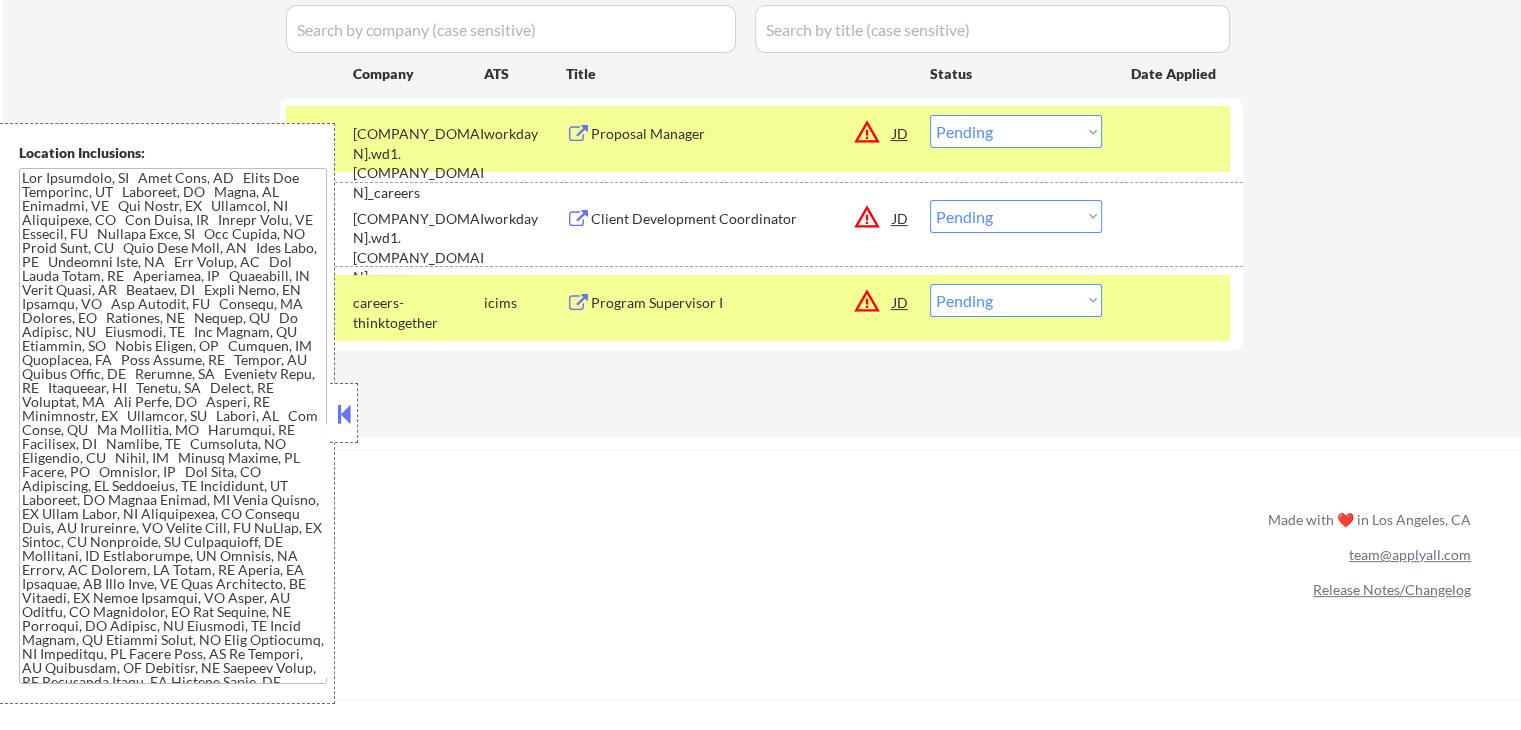 click at bounding box center [344, 414] 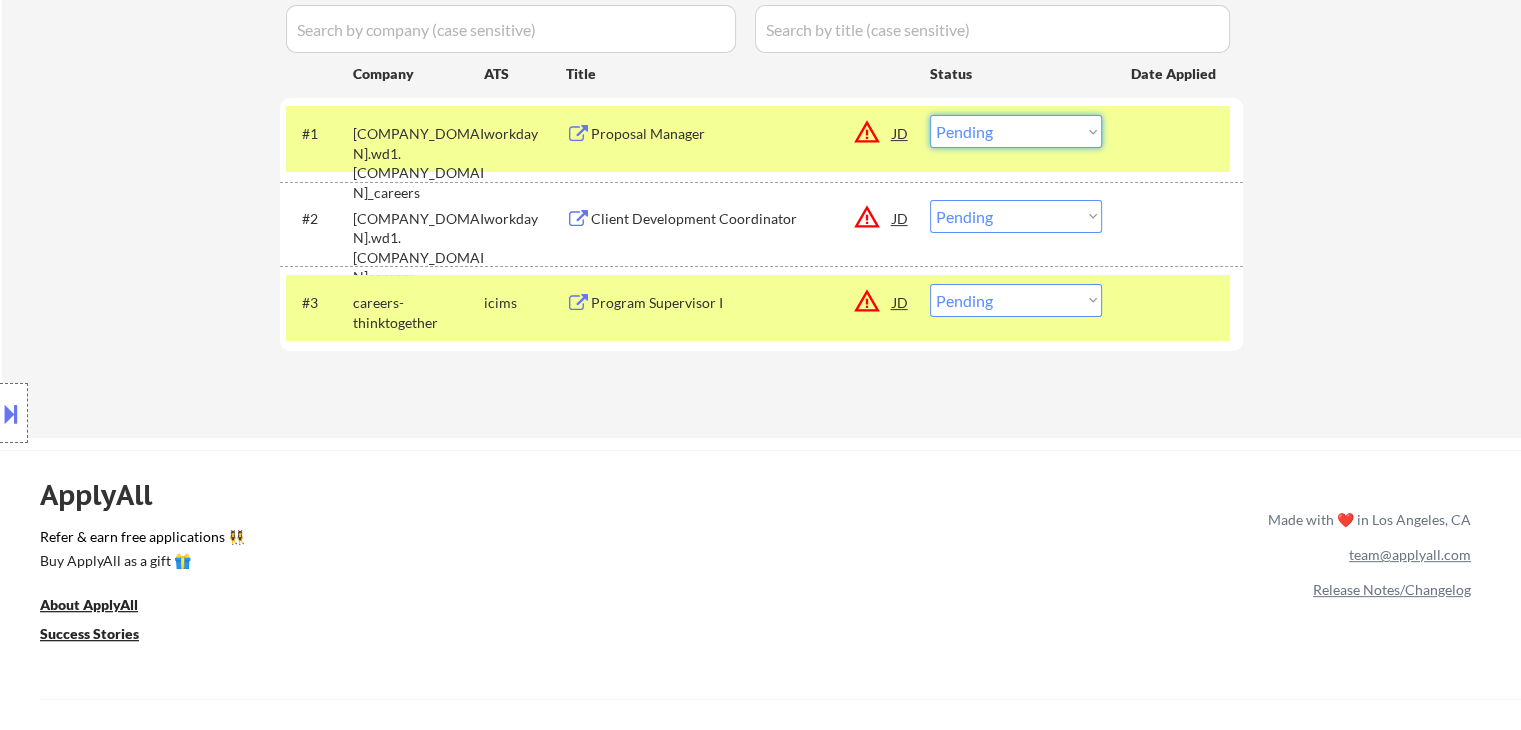 click on "Choose an option... Pending Applied Excluded (Questions) Excluded (Expired) Excluded (Location) Excluded (Bad Match) Excluded (Blocklist) Excluded (Salary) Excluded (Other)" at bounding box center [1016, 131] 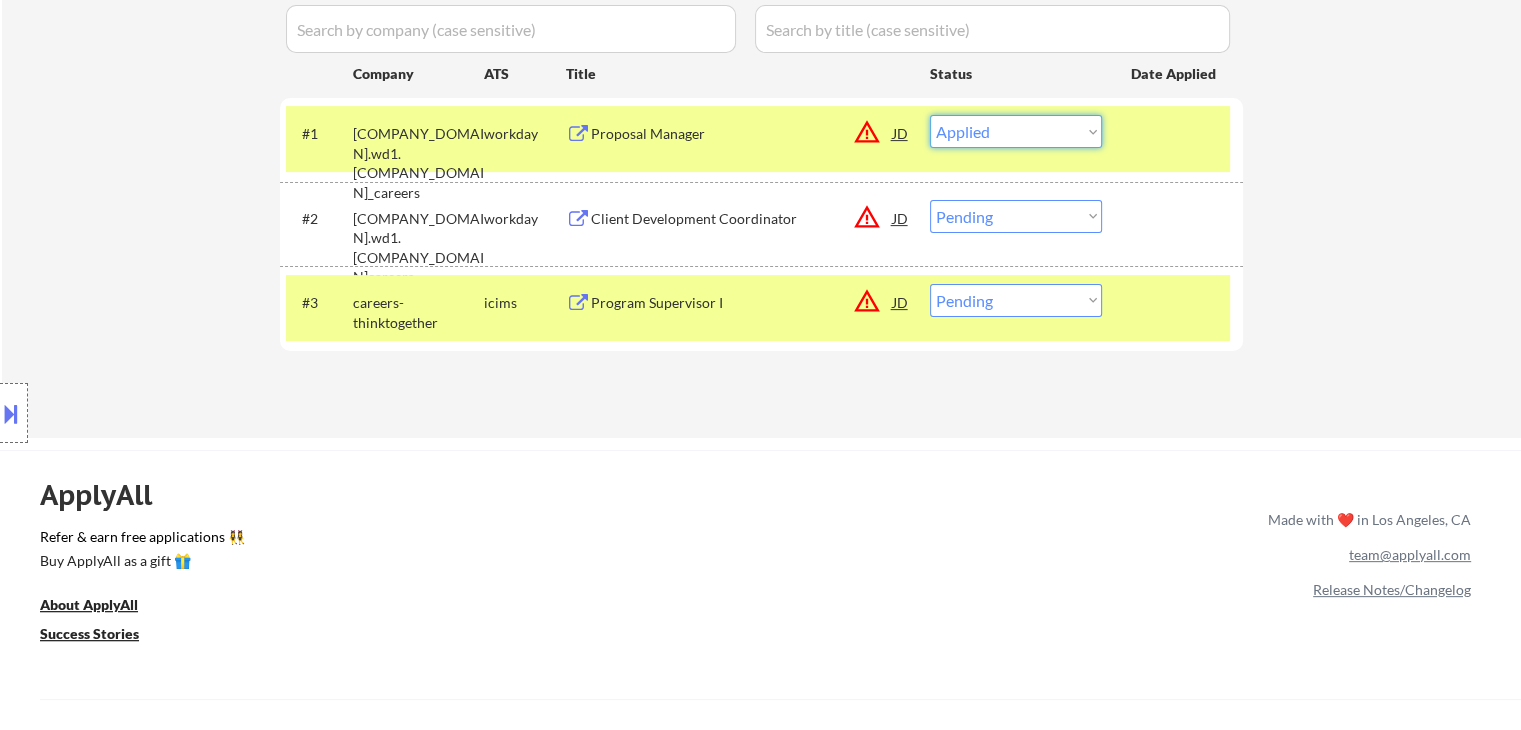 click on "Choose an option... Pending Applied Excluded (Questions) Excluded (Expired) Excluded (Location) Excluded (Bad Match) Excluded (Blocklist) Excluded (Salary) Excluded (Other)" at bounding box center (1016, 131) 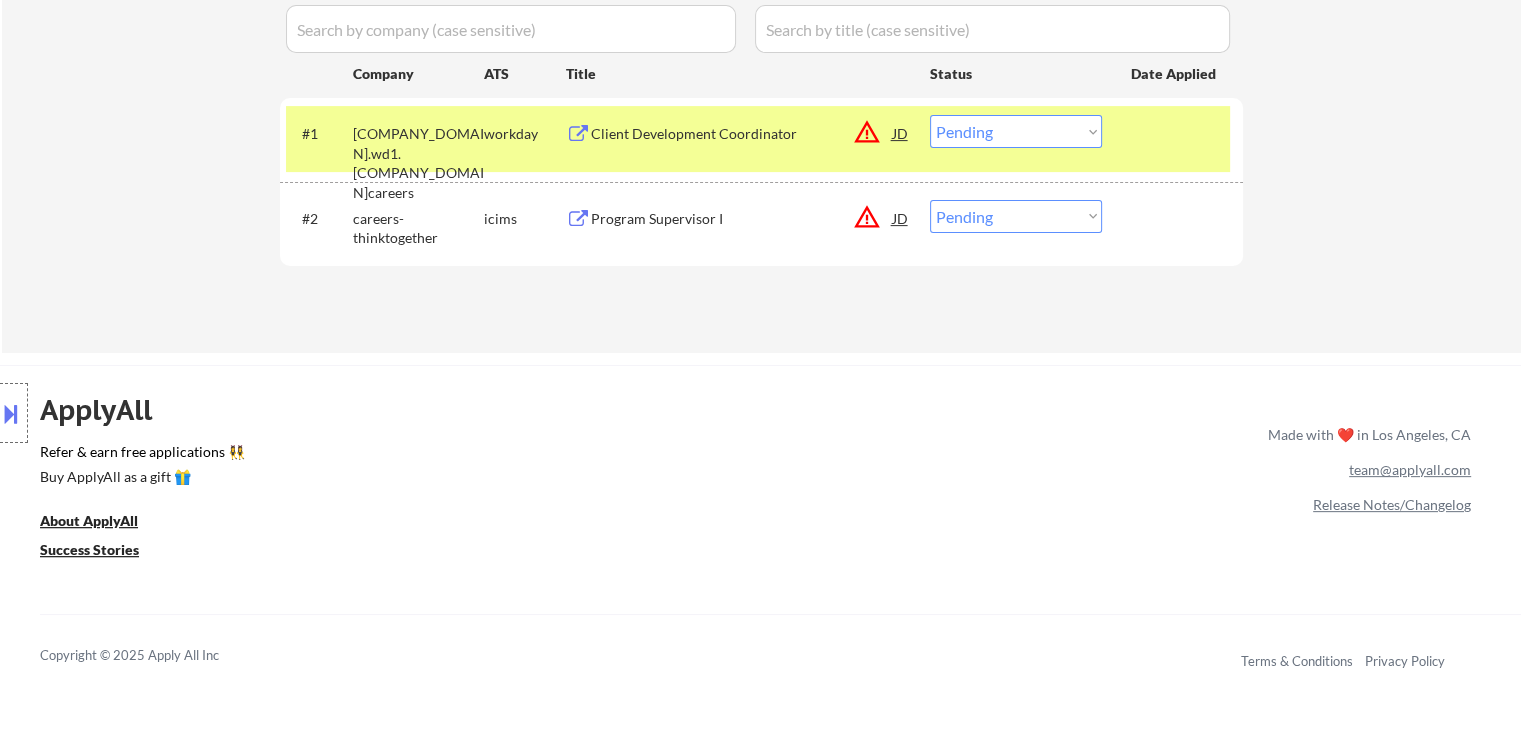 click on "Client Development Coordinator" at bounding box center [742, 134] 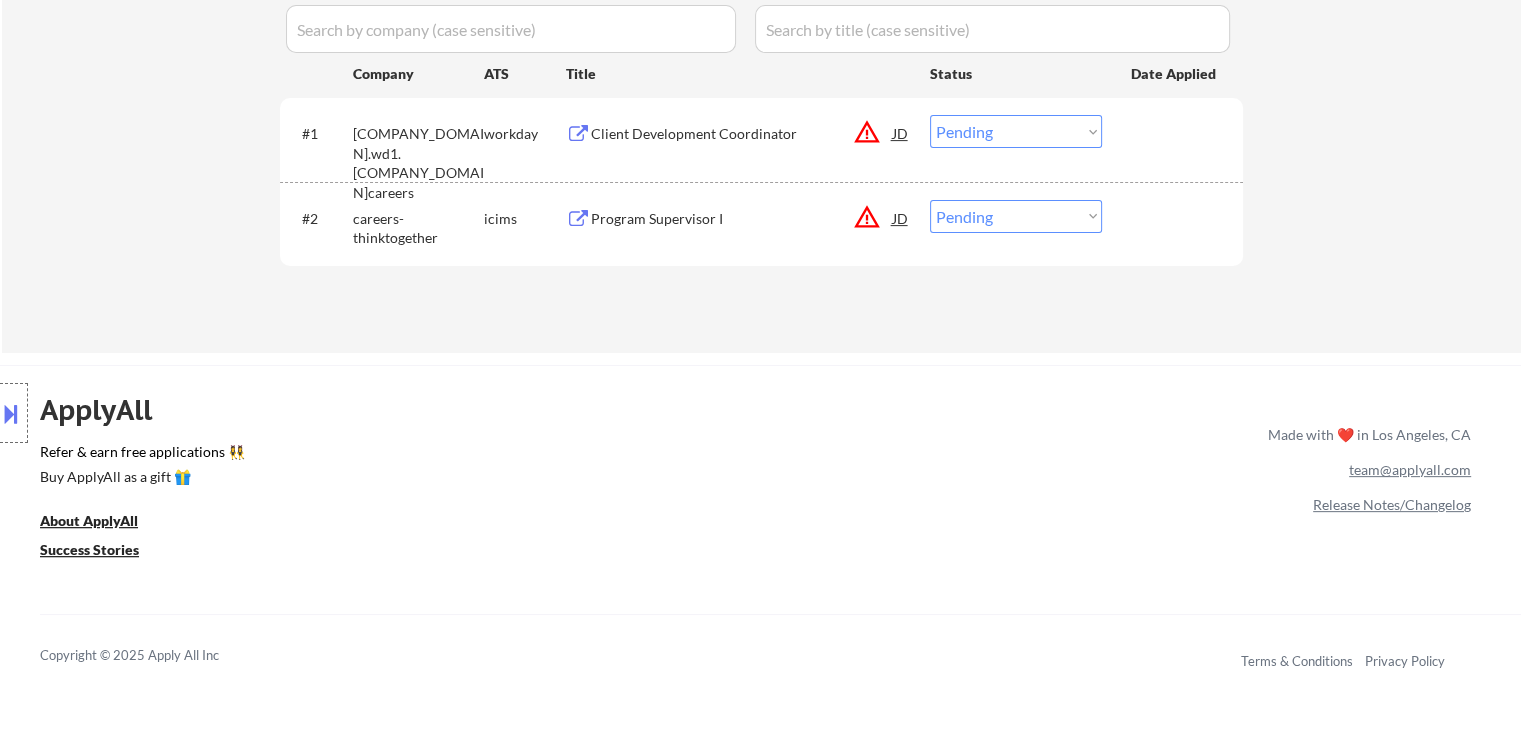 click at bounding box center (11, 413) 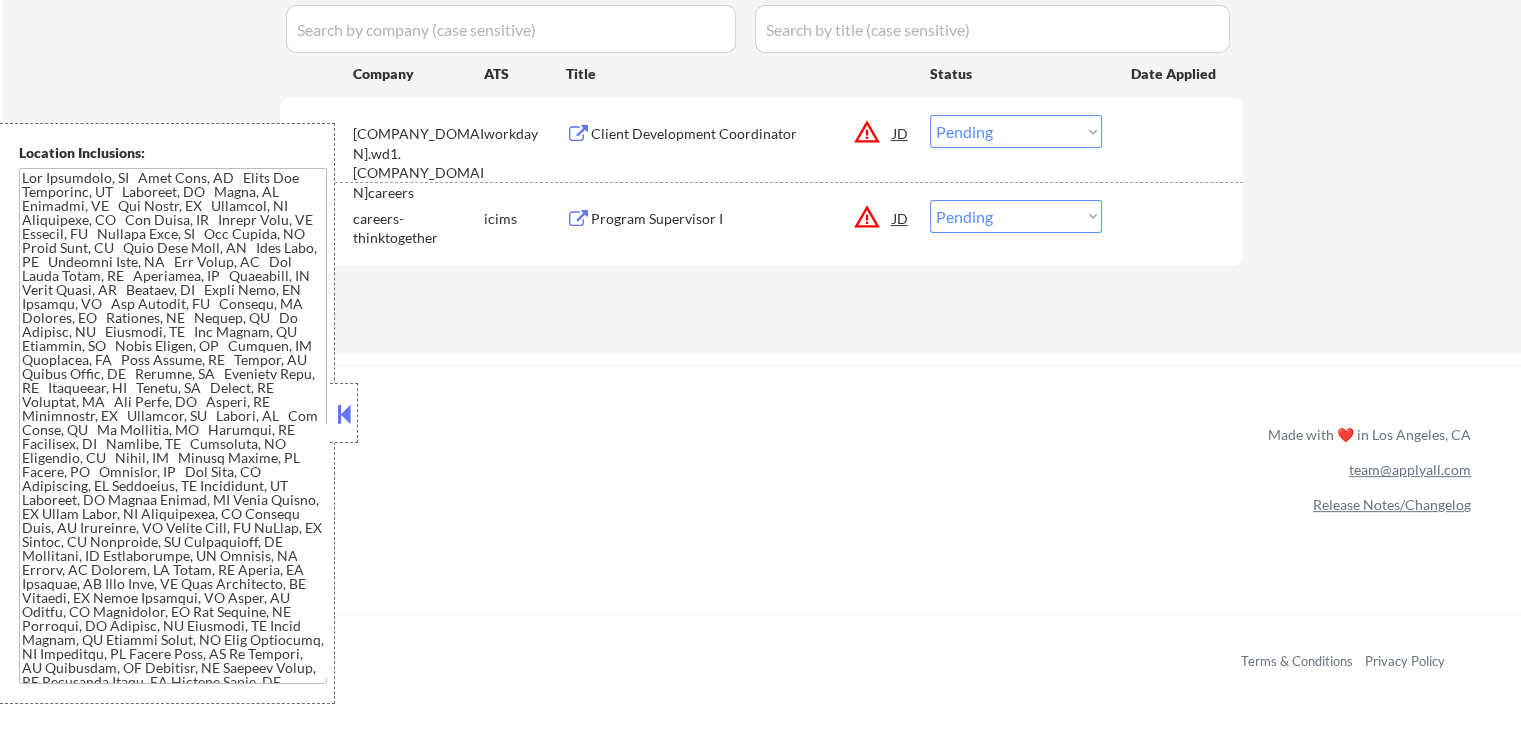 drag, startPoint x: 347, startPoint y: 406, endPoint x: 400, endPoint y: 357, distance: 72.18033 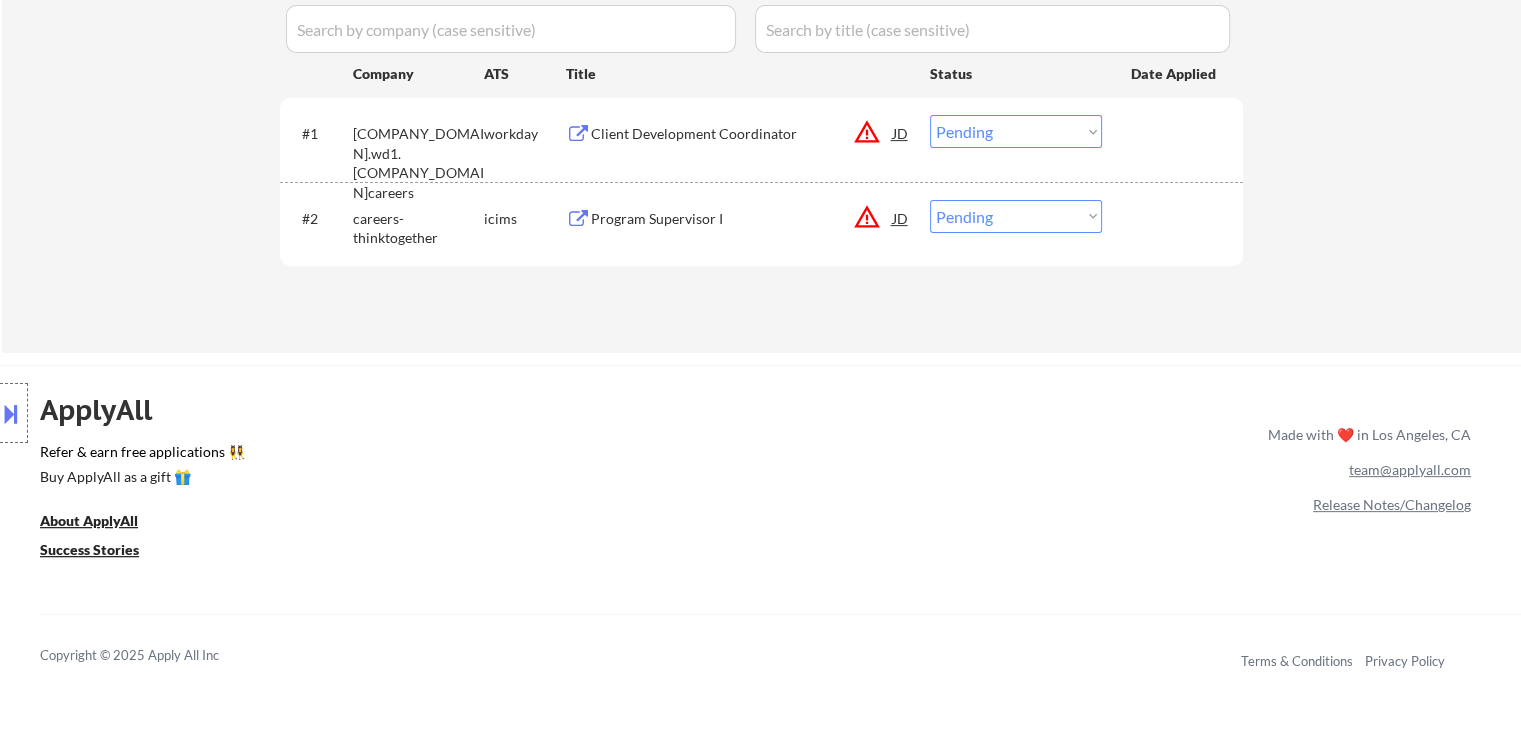 click on "Choose an option... Pending Applied Excluded (Questions) Excluded (Expired) Excluded (Location) Excluded (Bad Match) Excluded (Blocklist) Excluded (Salary) Excluded (Other)" at bounding box center [1016, 131] 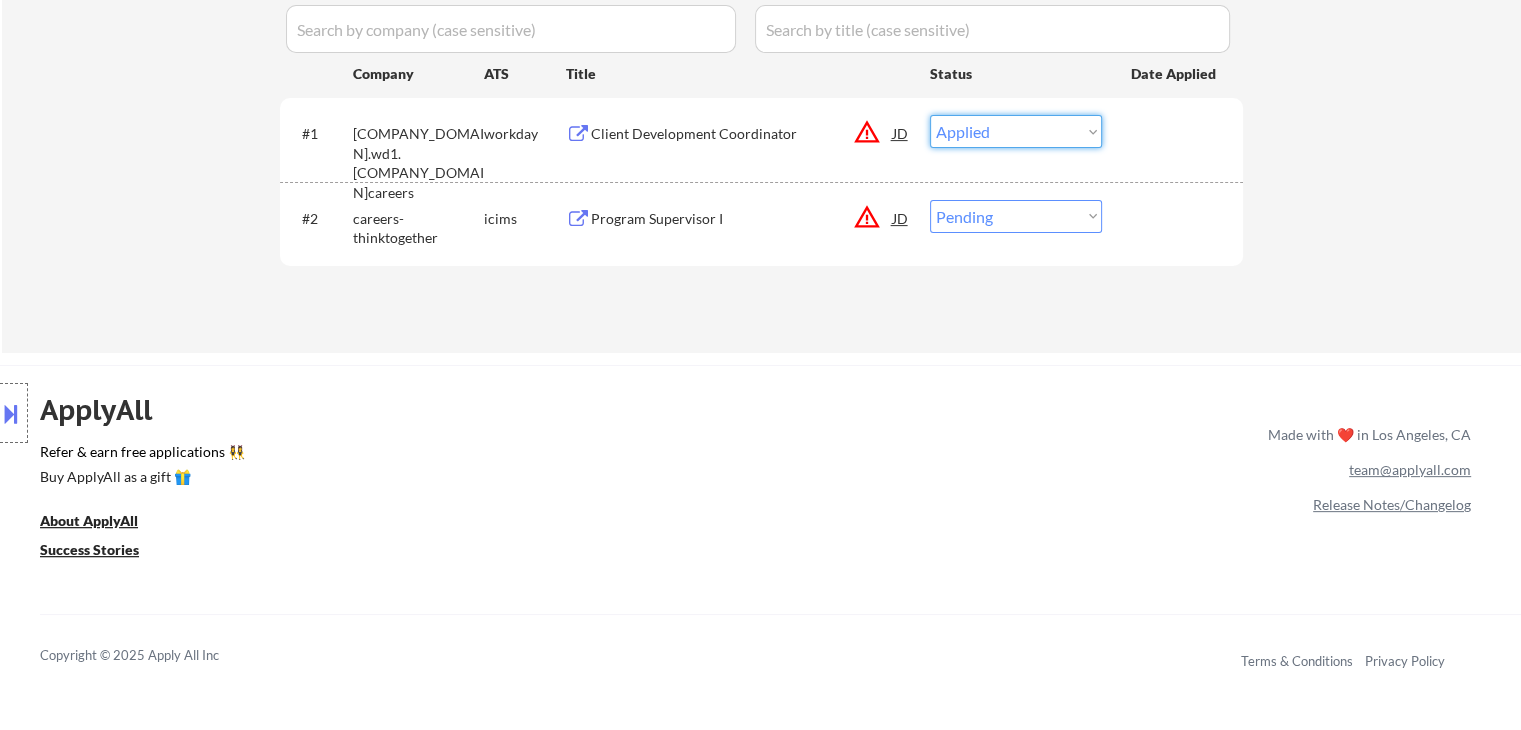 click on "Choose an option... Pending Applied Excluded (Questions) Excluded (Expired) Excluded (Location) Excluded (Bad Match) Excluded (Blocklist) Excluded (Salary) Excluded (Other)" at bounding box center (1016, 131) 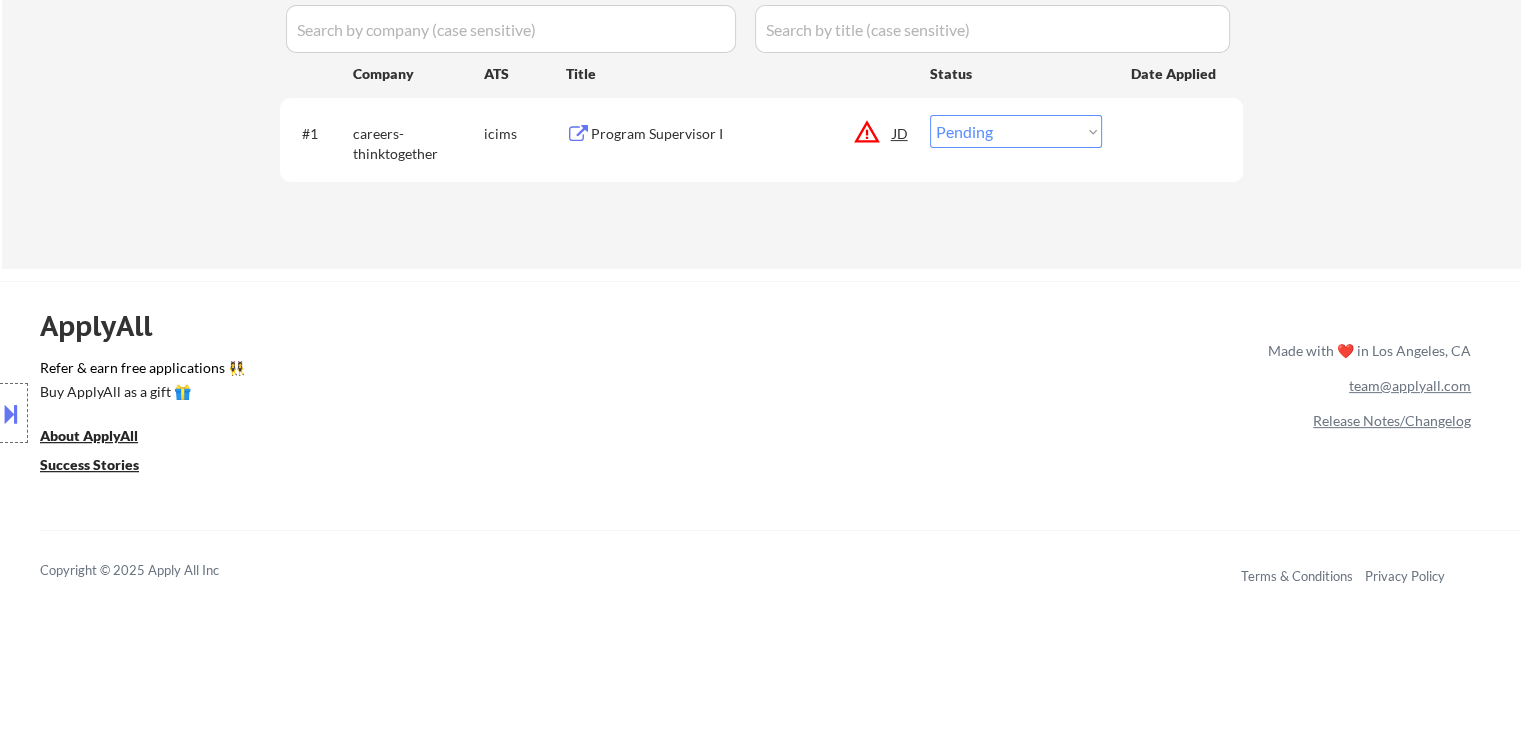 click on "Program Supervisor I" at bounding box center [742, 134] 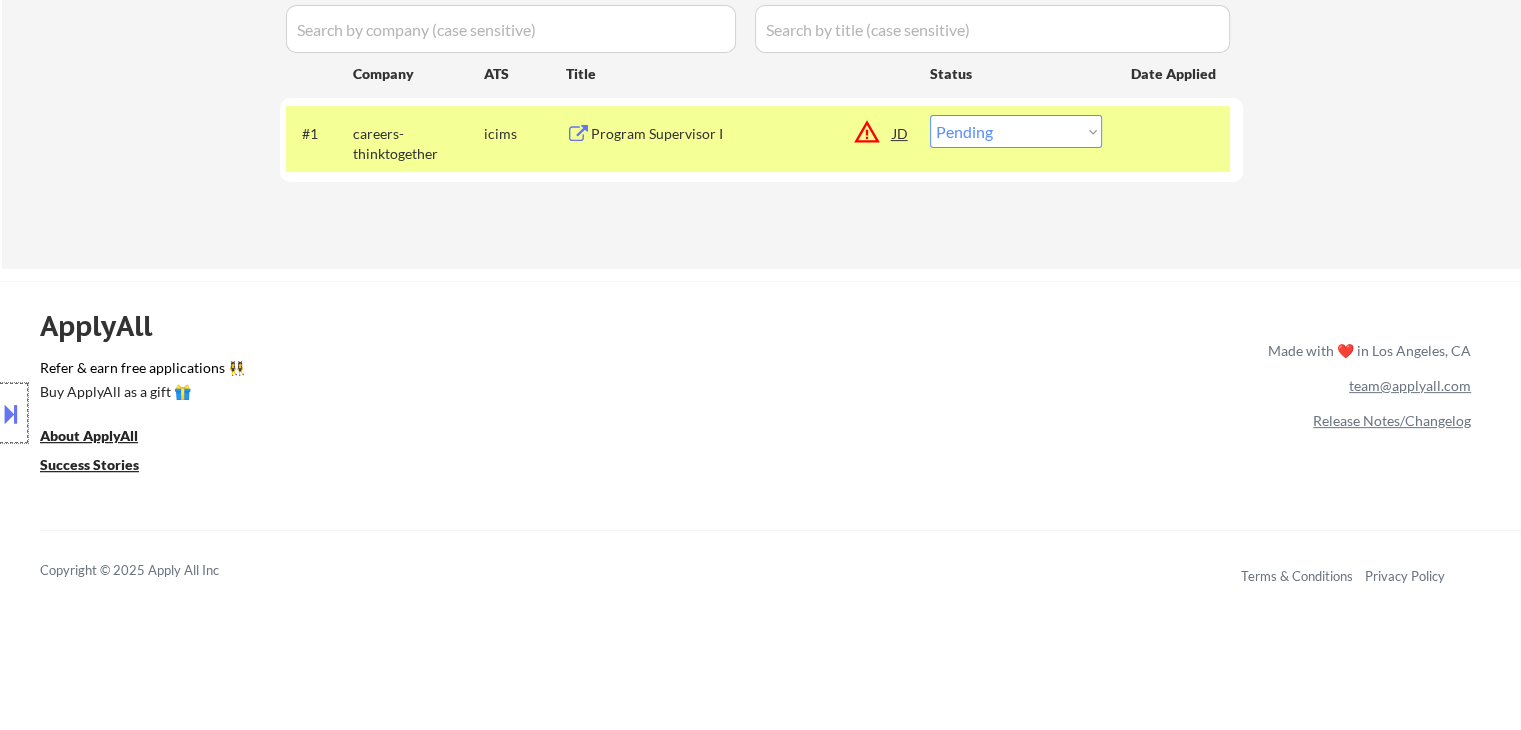 click at bounding box center (14, 413) 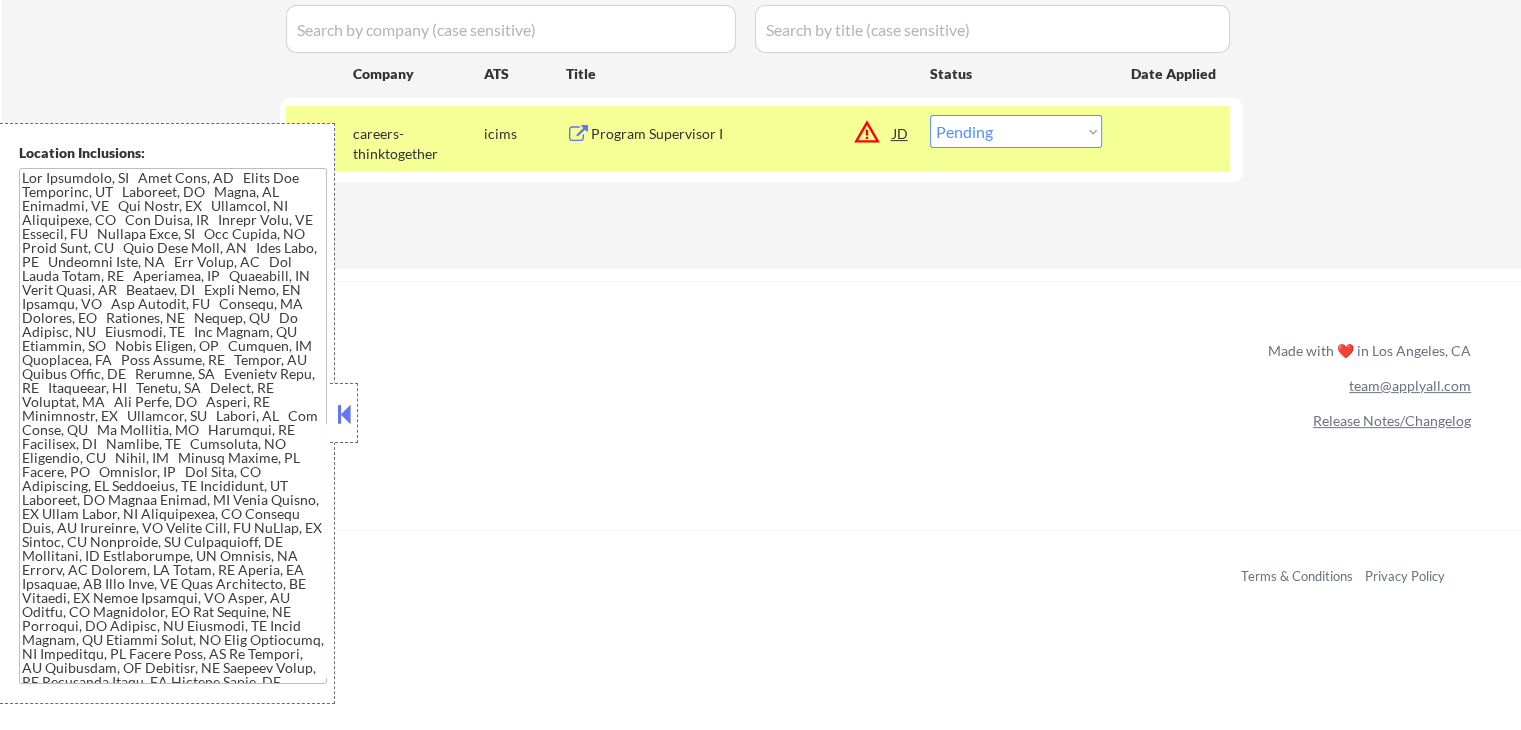 scroll, scrollTop: 409, scrollLeft: 0, axis: vertical 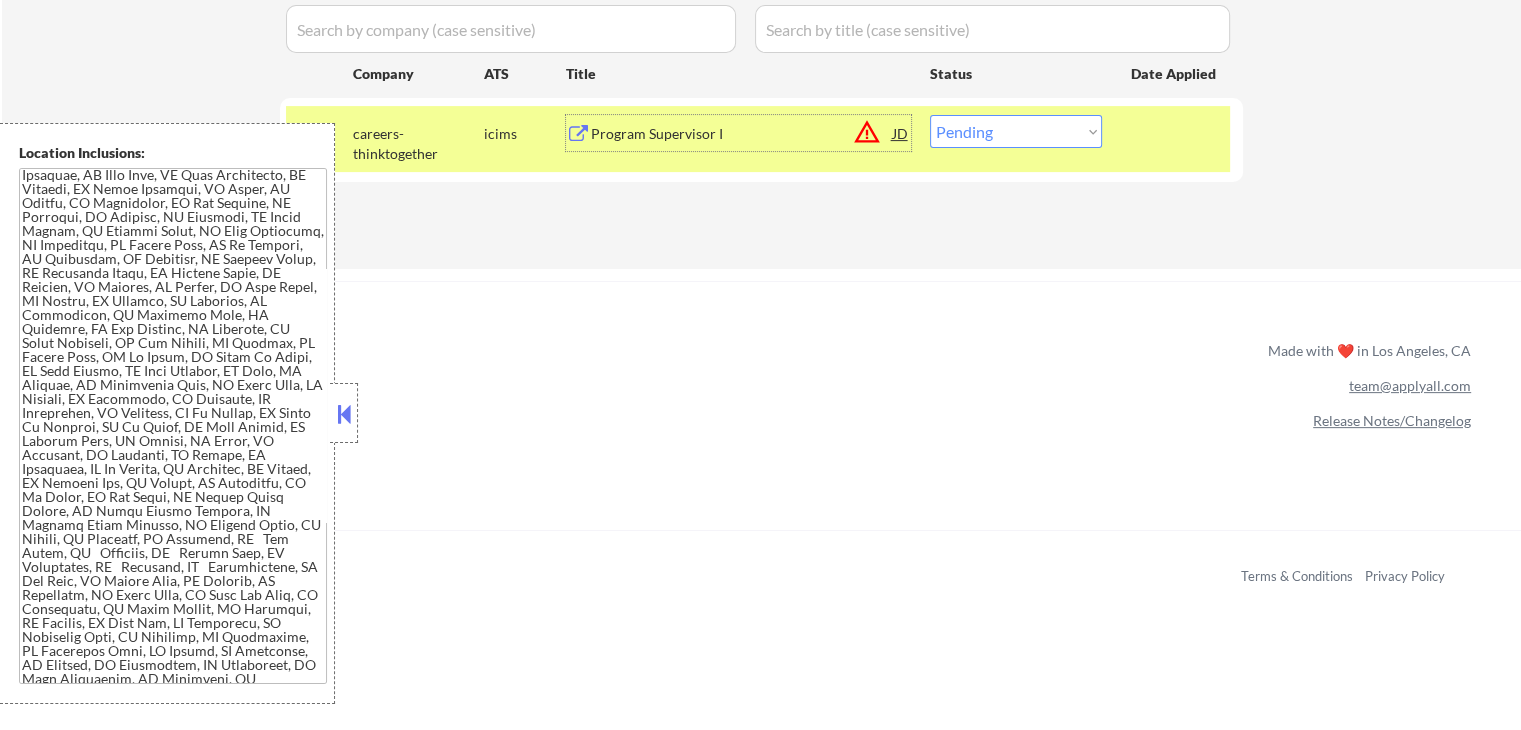 click on "Program Supervisor I" at bounding box center [742, 134] 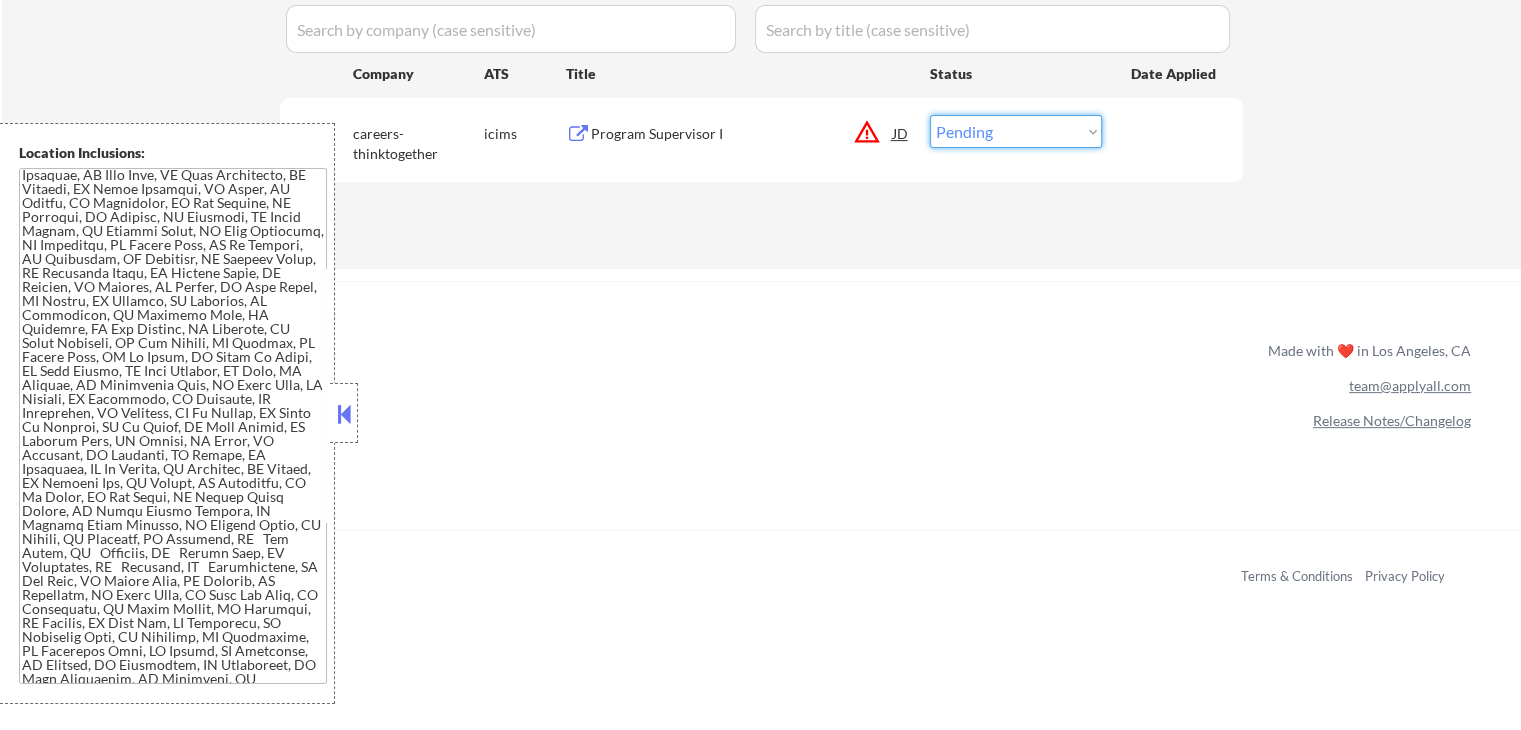 click on "Choose an option... Pending Applied Excluded (Questions) Excluded (Expired) Excluded (Location) Excluded (Bad Match) Excluded (Blocklist) Excluded (Salary) Excluded (Other)" at bounding box center (1016, 131) 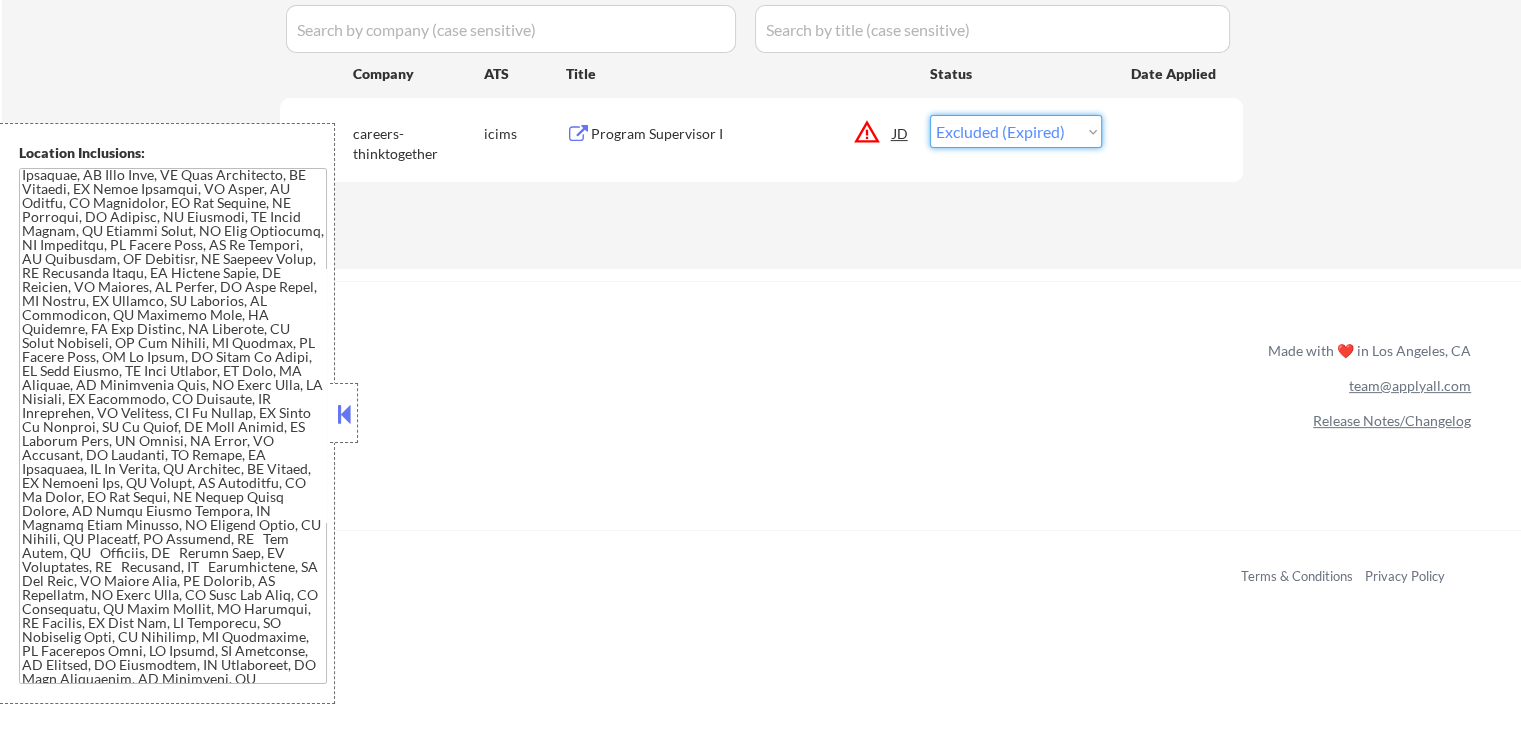 click on "Choose an option... Pending Applied Excluded (Questions) Excluded (Expired) Excluded (Location) Excluded (Bad Match) Excluded (Blocklist) Excluded (Salary) Excluded (Other)" at bounding box center (1016, 131) 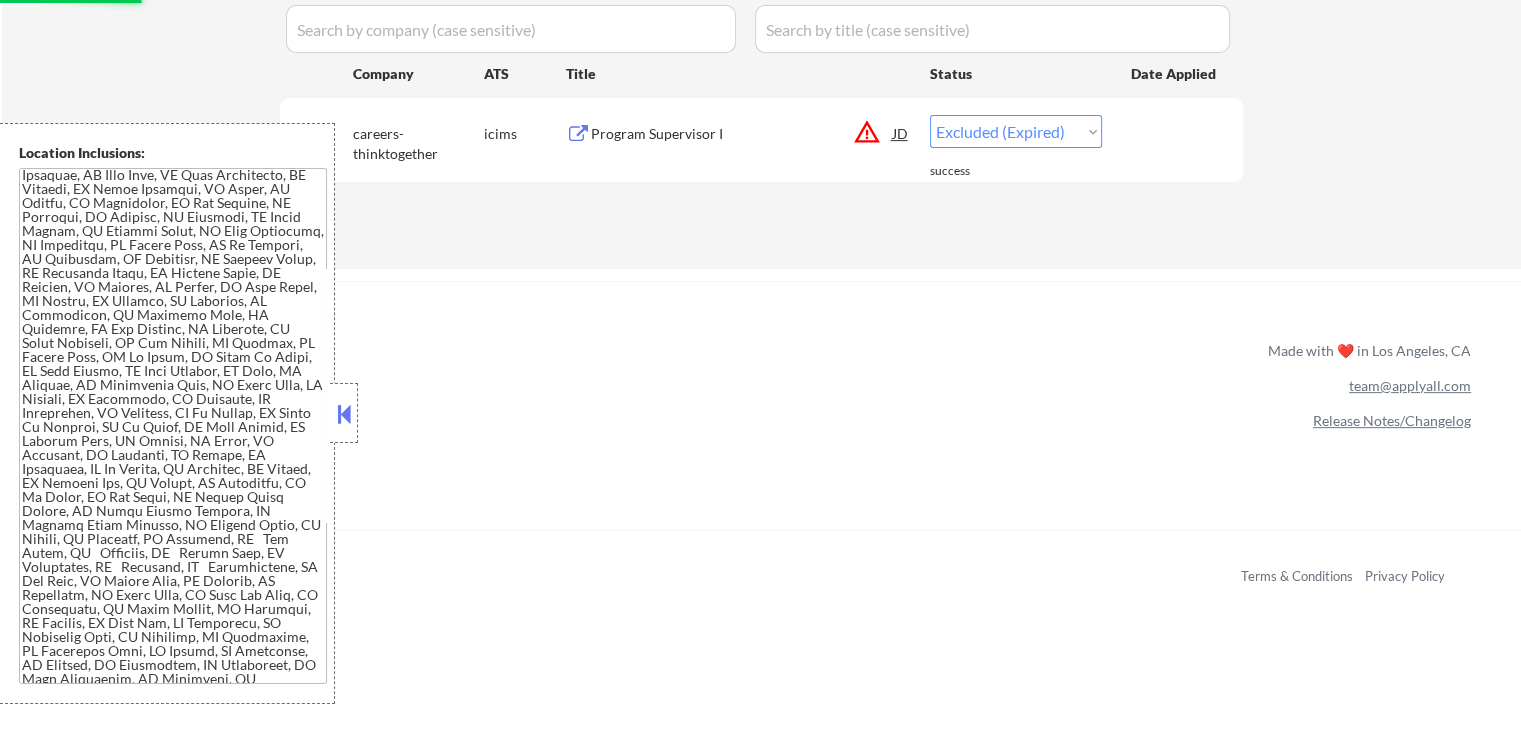 click at bounding box center [344, 414] 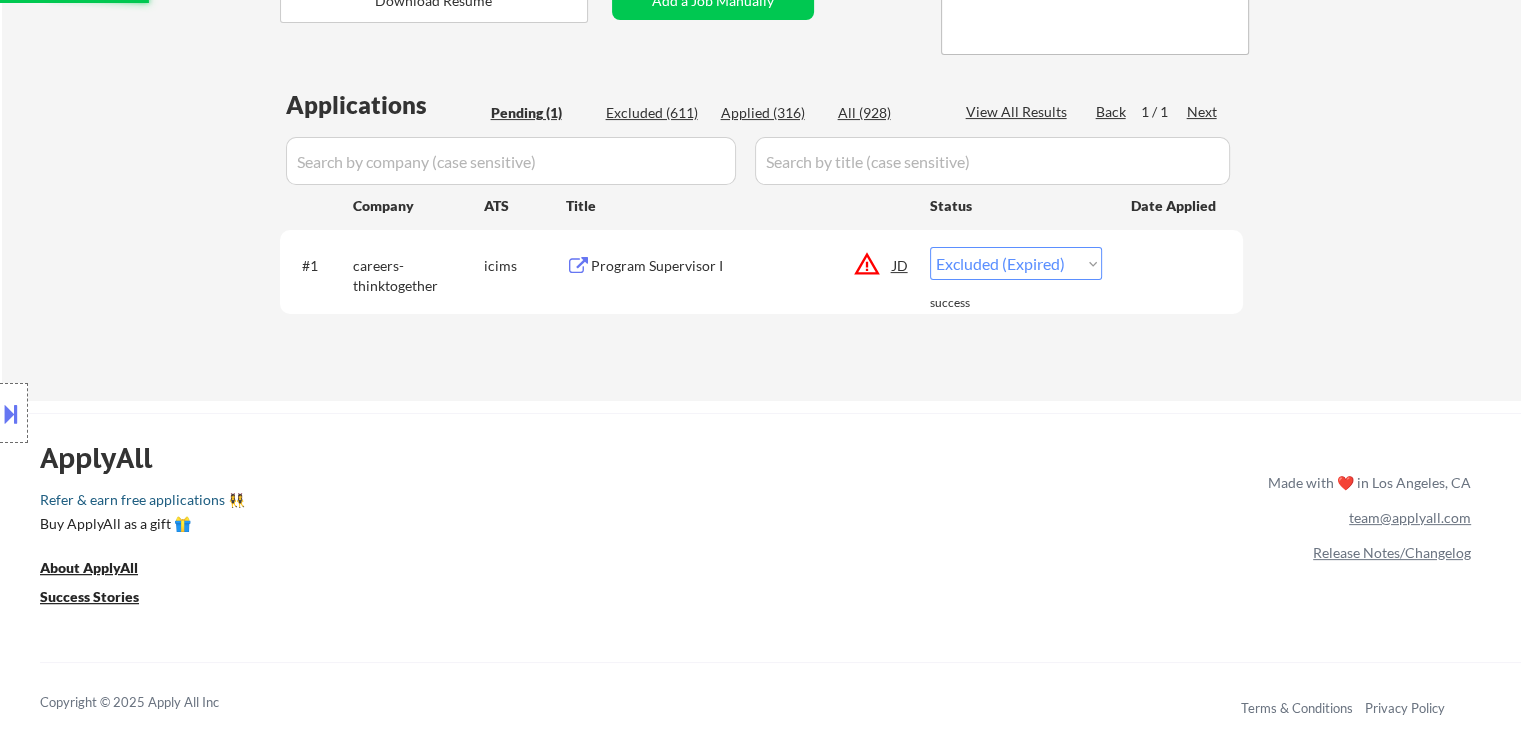 scroll, scrollTop: 200, scrollLeft: 0, axis: vertical 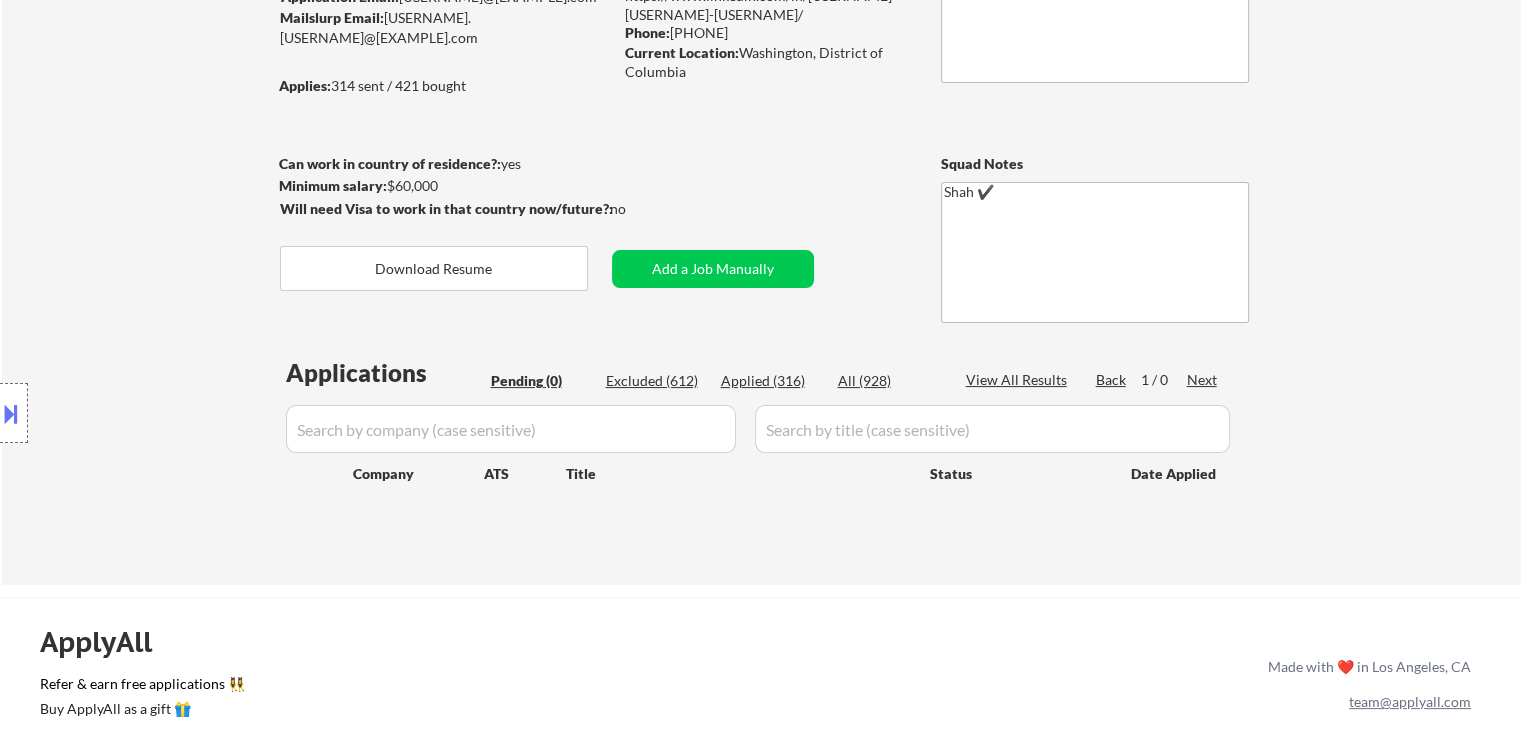 click on "Applied (316)" at bounding box center [771, 381] 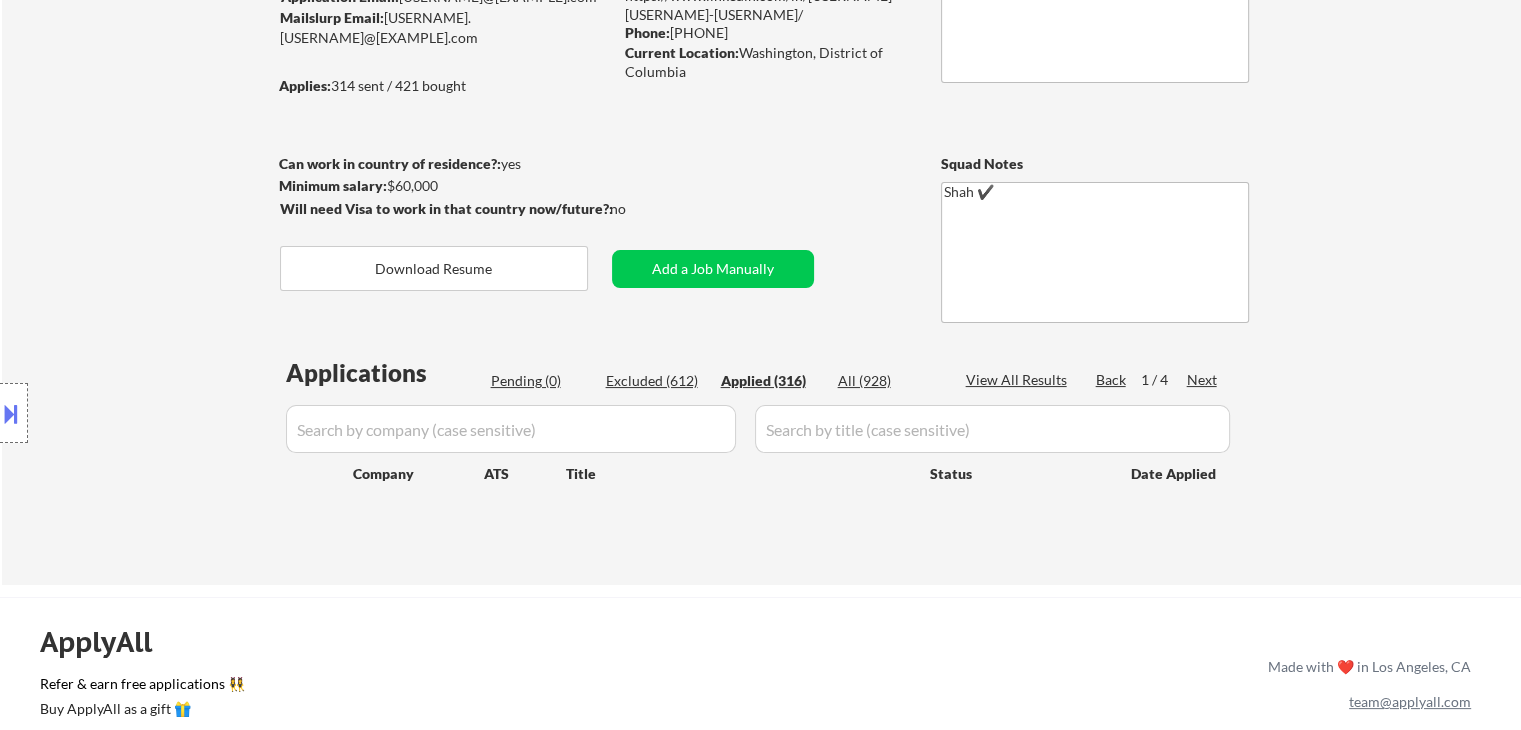 select on ""applied"" 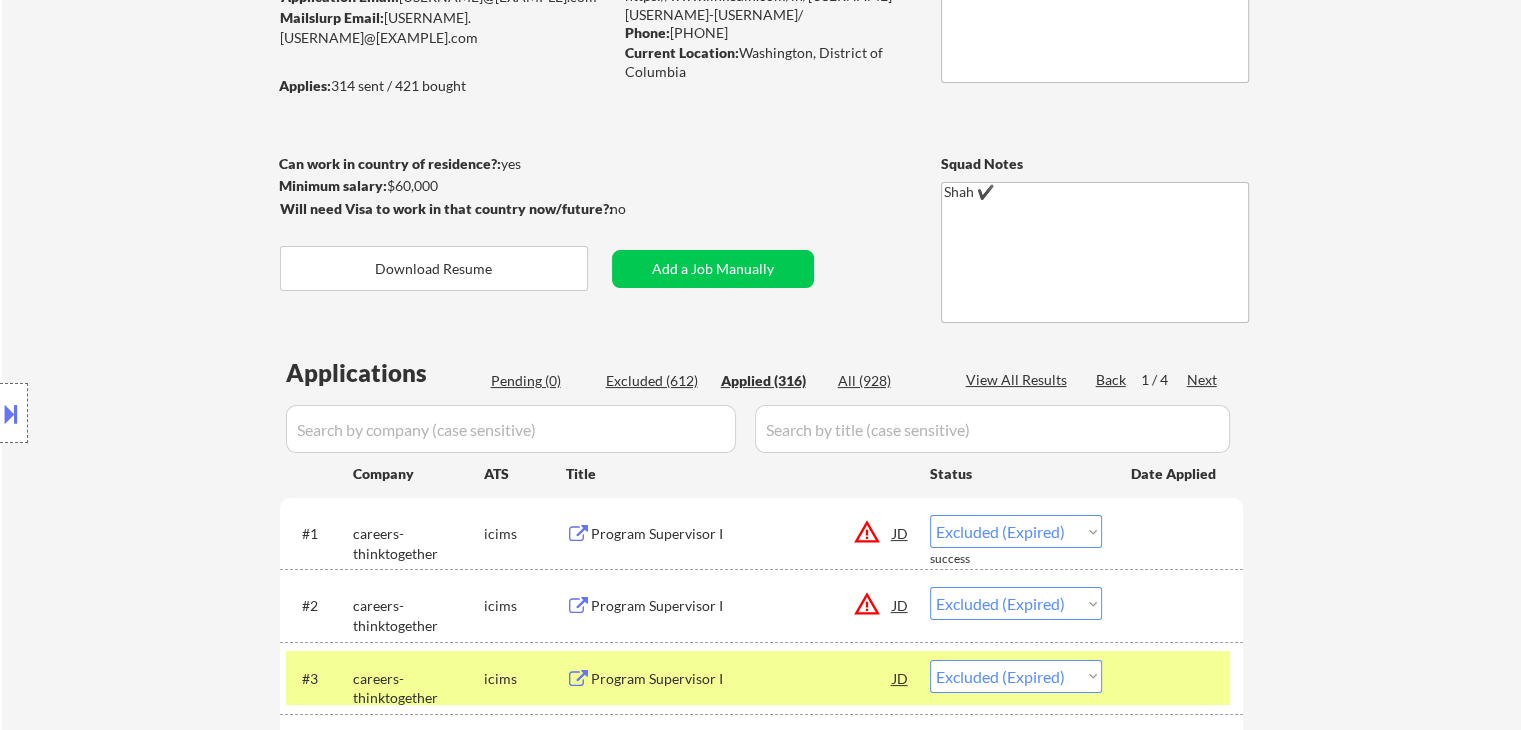 select on ""applied"" 